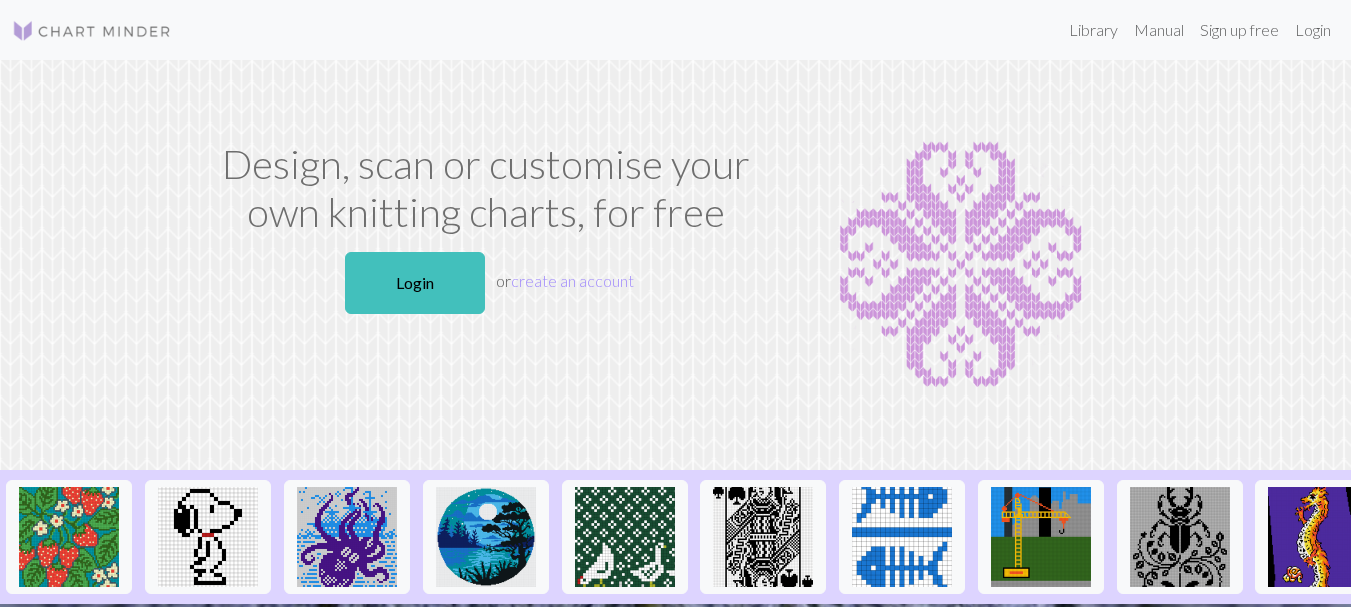 scroll, scrollTop: 0, scrollLeft: 0, axis: both 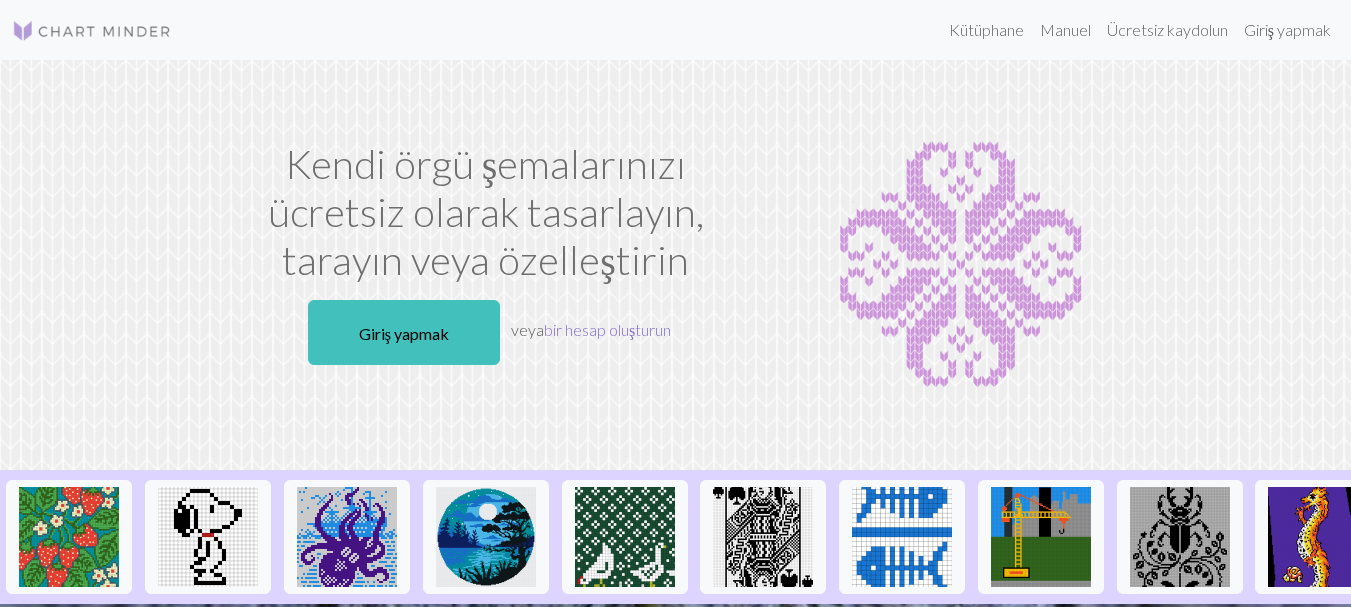 click on "bir hesap oluşturun" at bounding box center (607, 329) 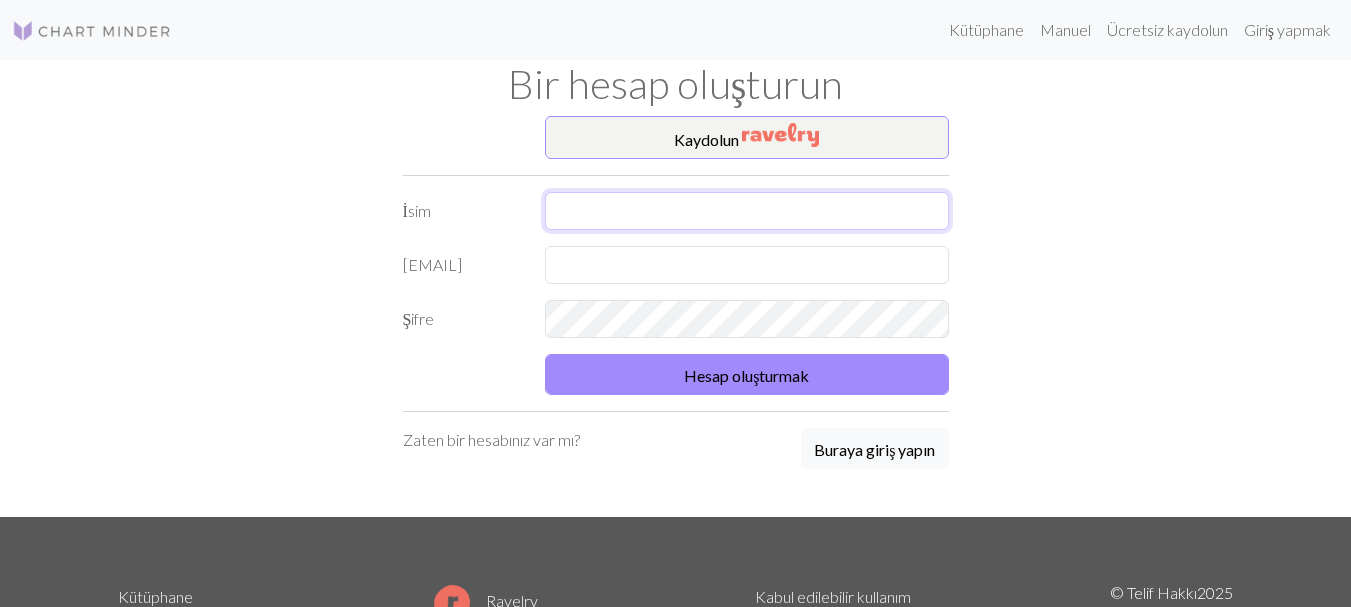 drag, startPoint x: 662, startPoint y: 202, endPoint x: 682, endPoint y: 211, distance: 21.931713 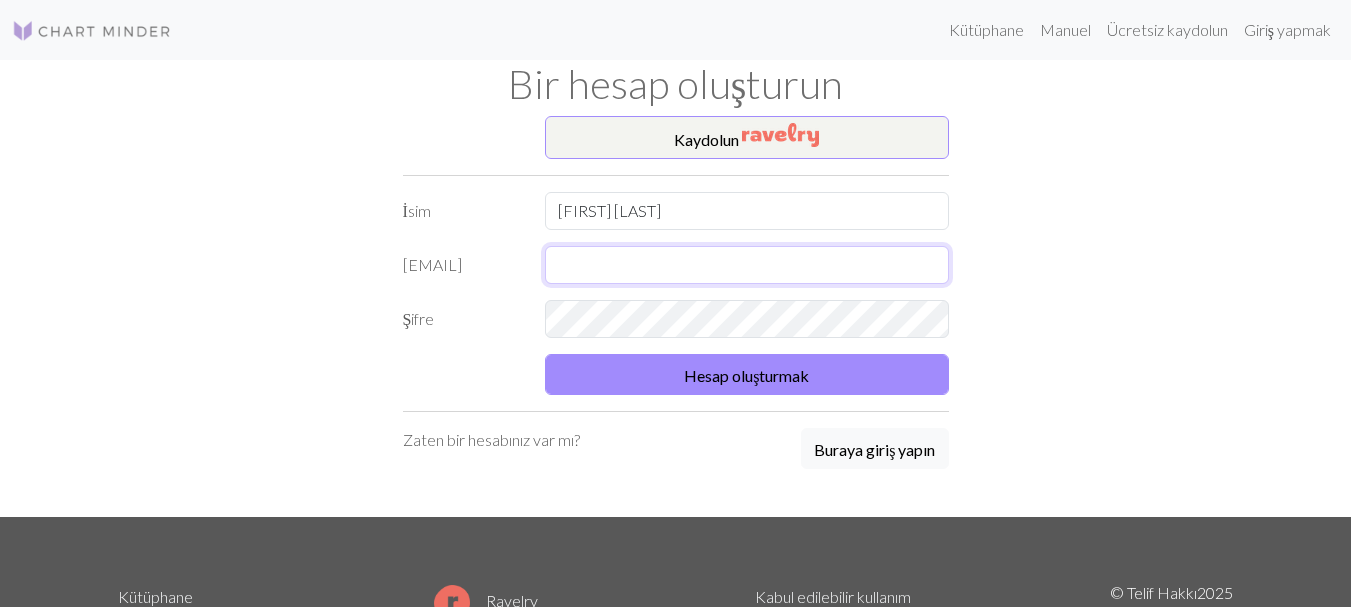 click at bounding box center [747, 265] 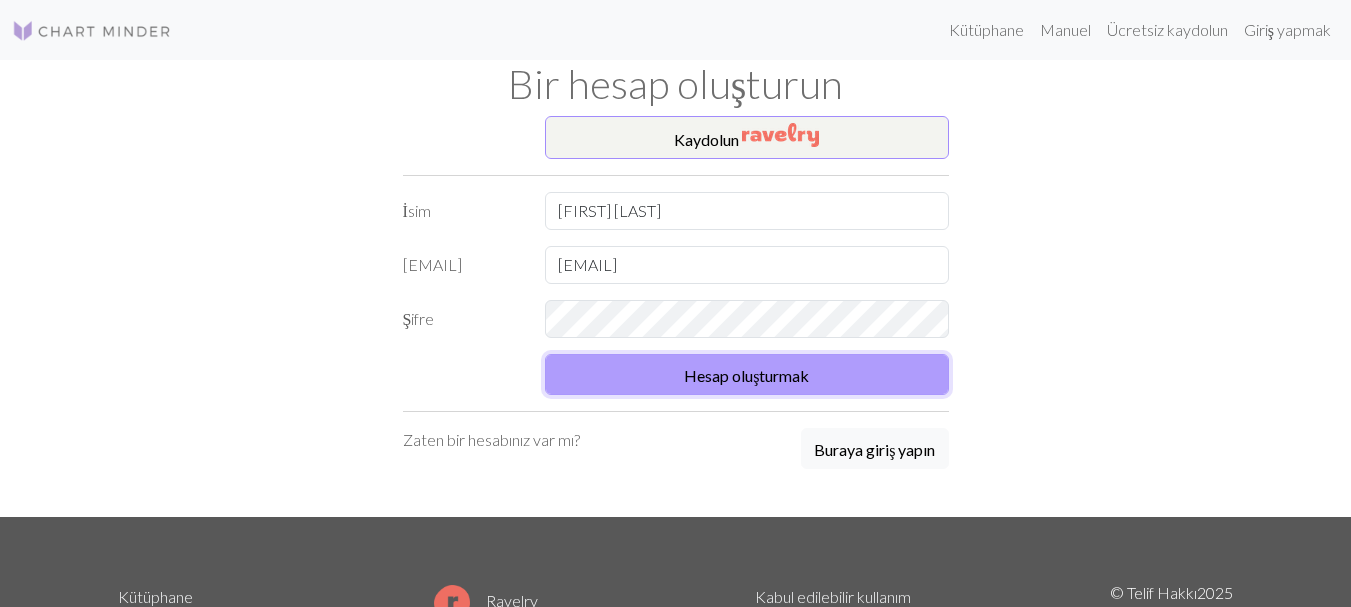 click on "Hesap oluşturmak" at bounding box center [747, 374] 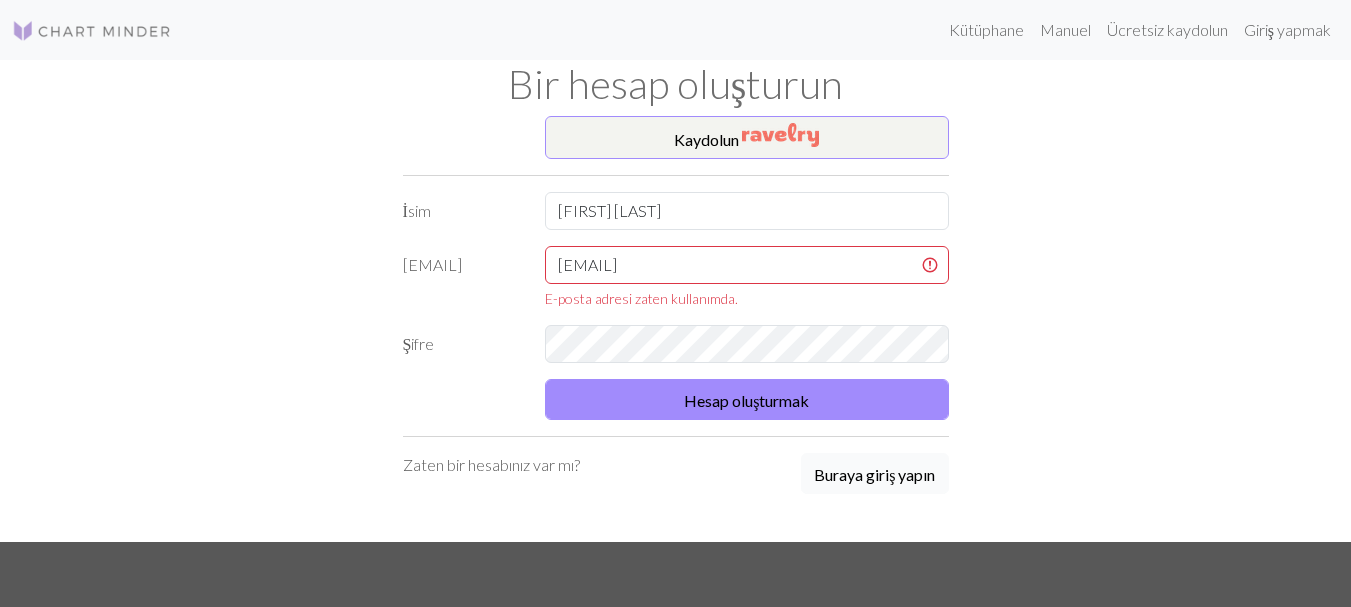 click on "Buraya giriş yapın" at bounding box center [874, 474] 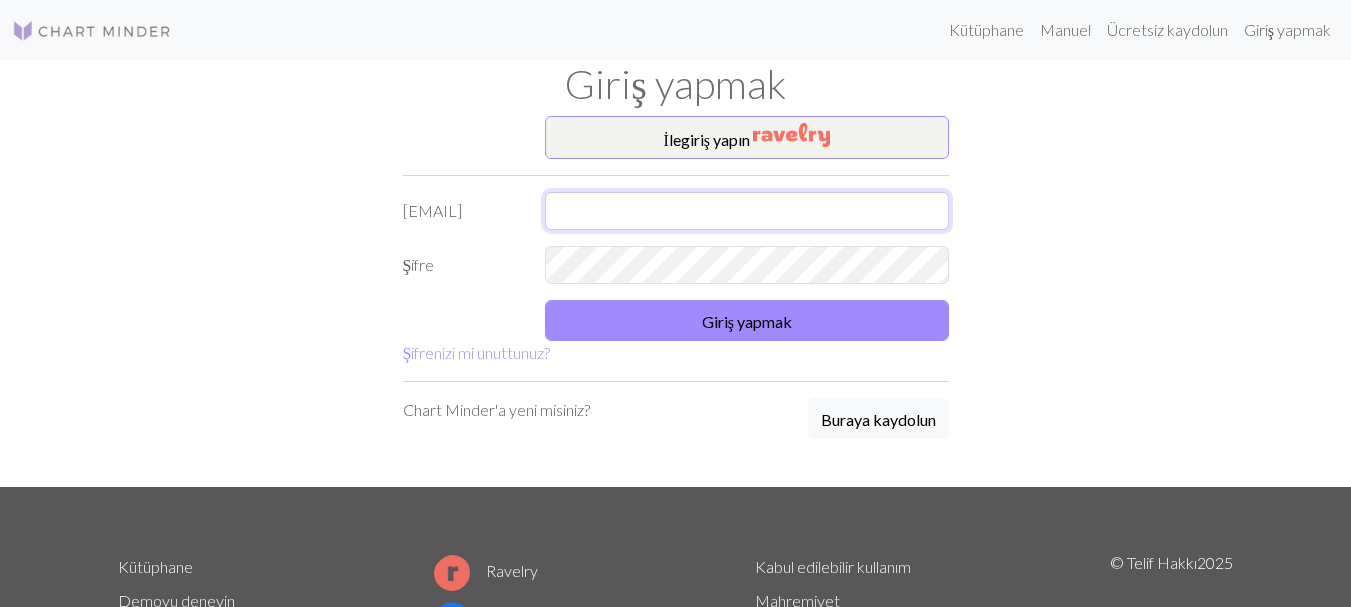 click at bounding box center (747, 211) 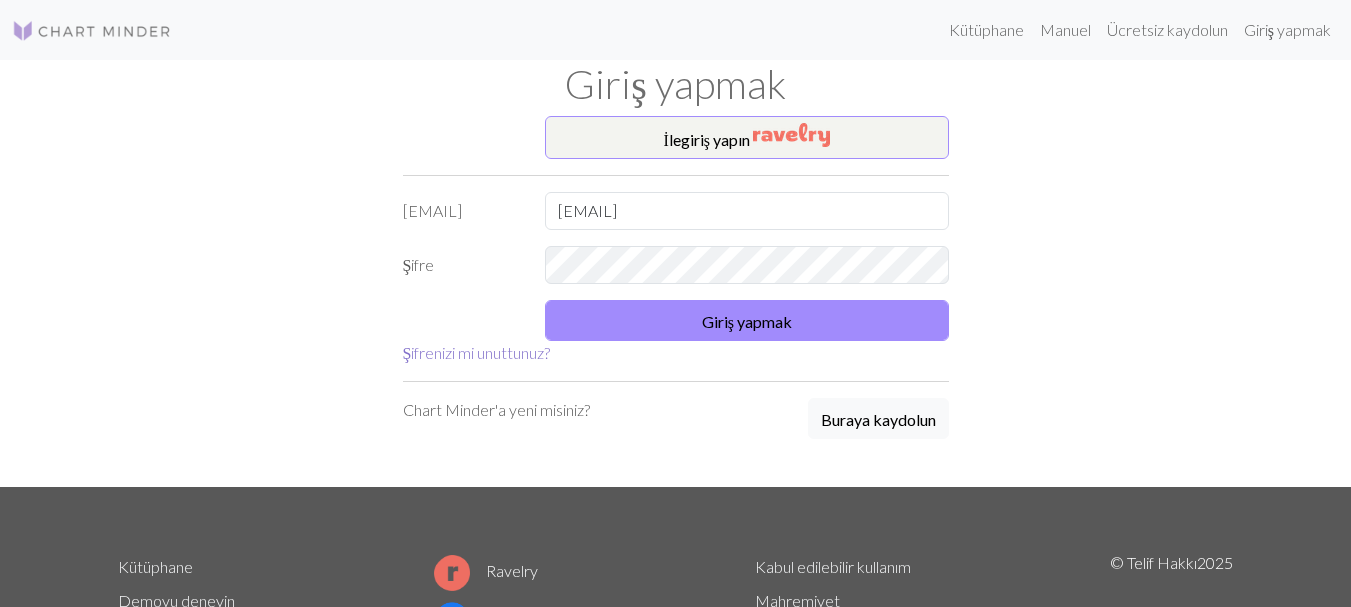 click on "Şifrenizi mi unuttunuz?" at bounding box center (477, 352) 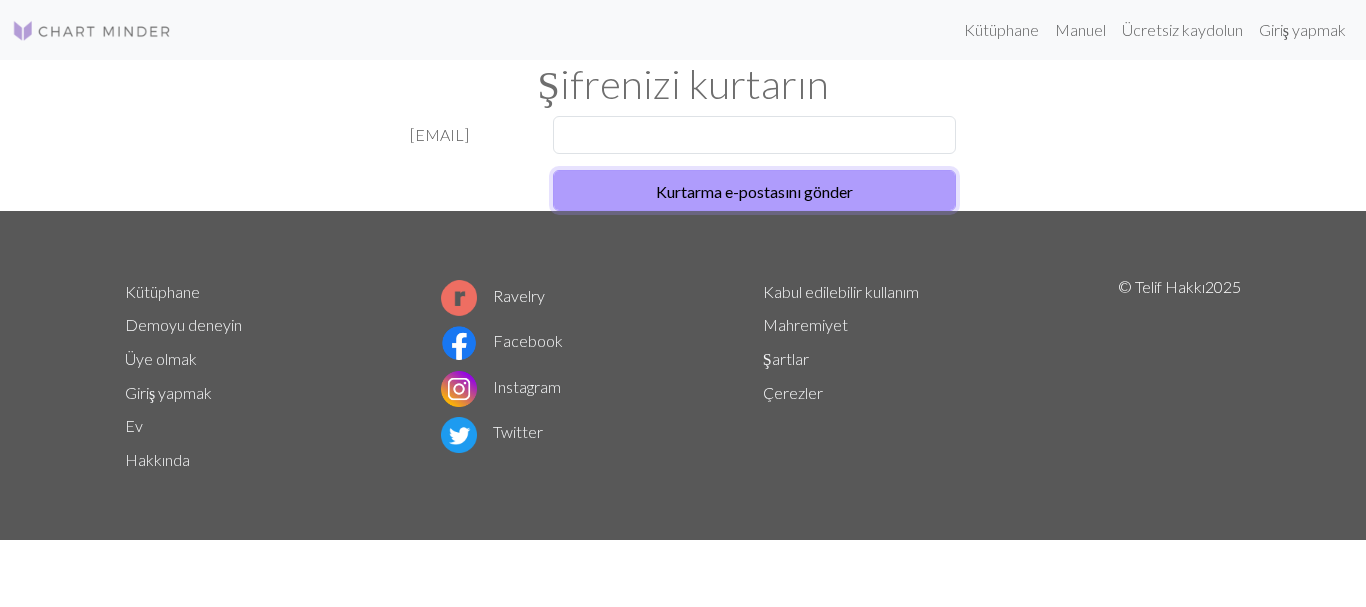 click on "Kurtarma e-postasını gönder" at bounding box center [755, 190] 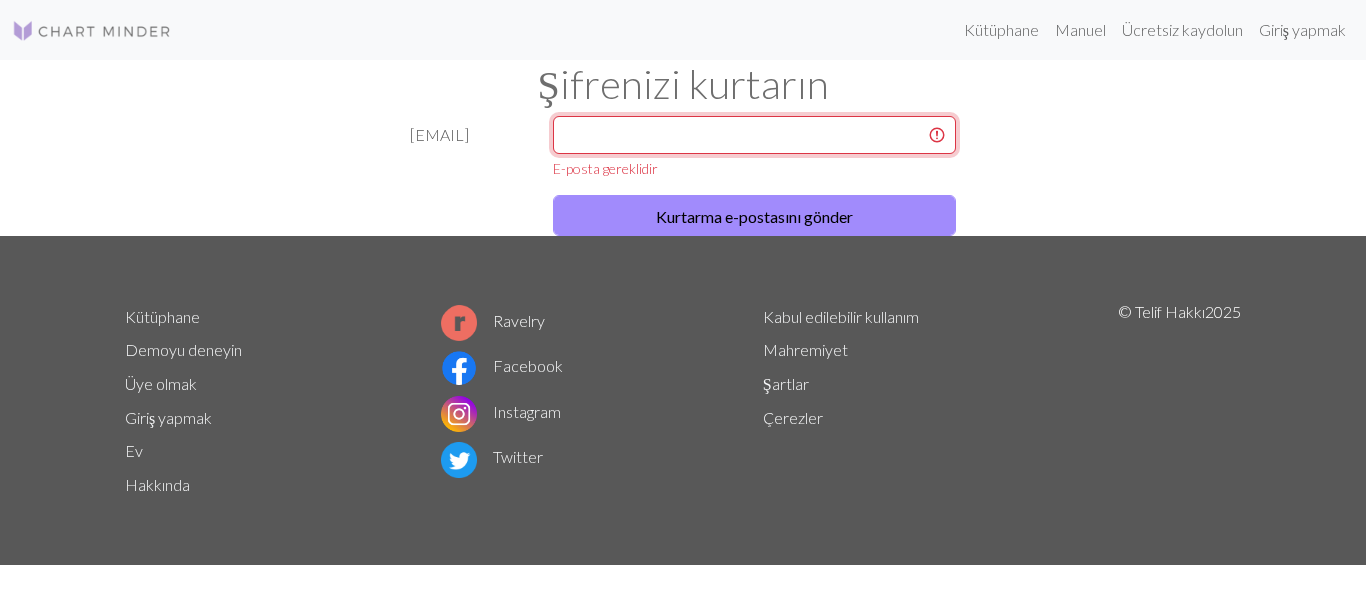 drag, startPoint x: 578, startPoint y: 129, endPoint x: 1062, endPoint y: 121, distance: 484.0661 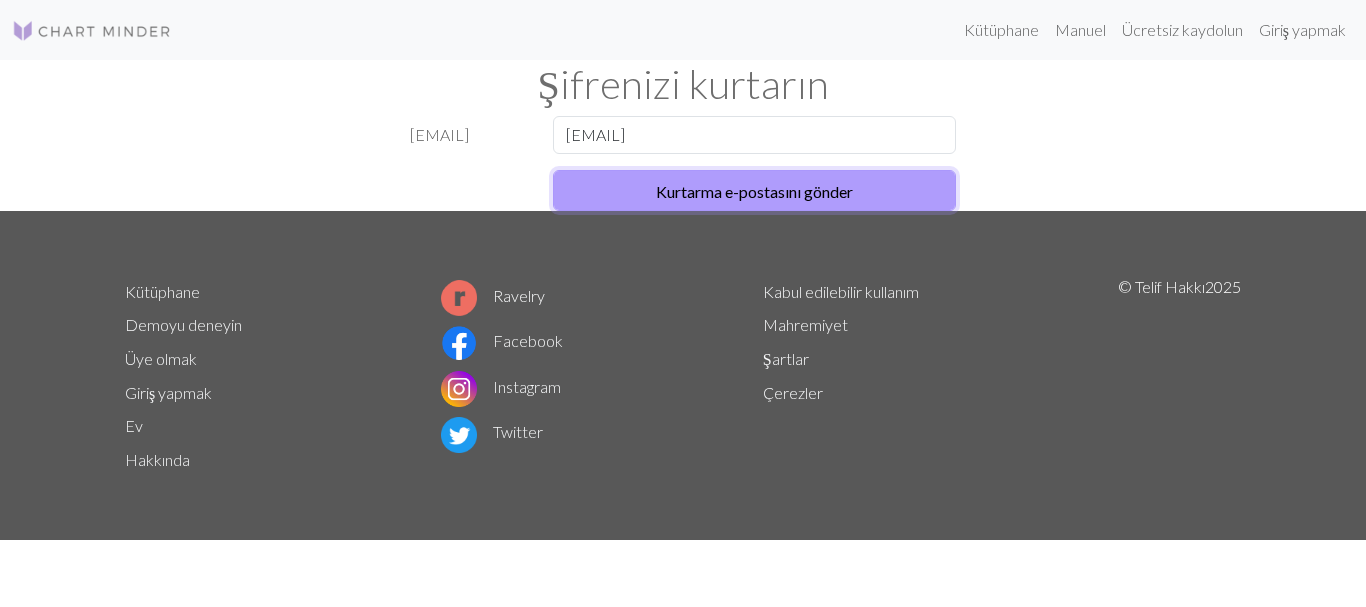 click on "Kurtarma e-postasını gönder" at bounding box center [754, 191] 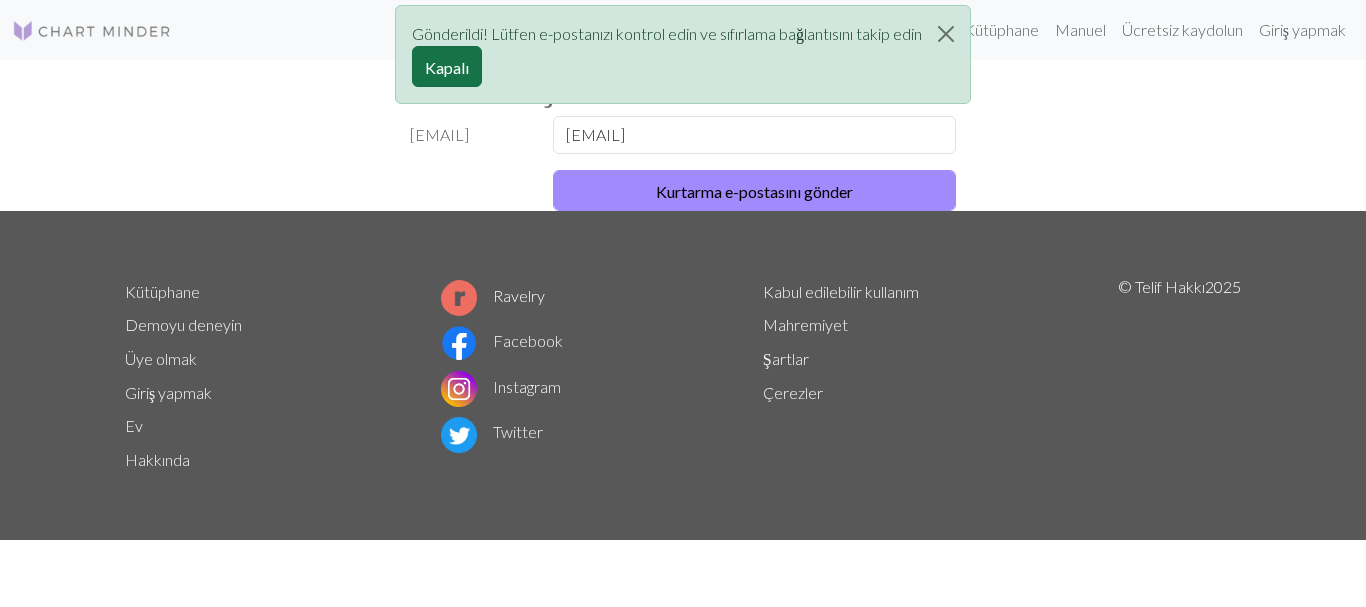 click on "Kapalı" at bounding box center (447, 67) 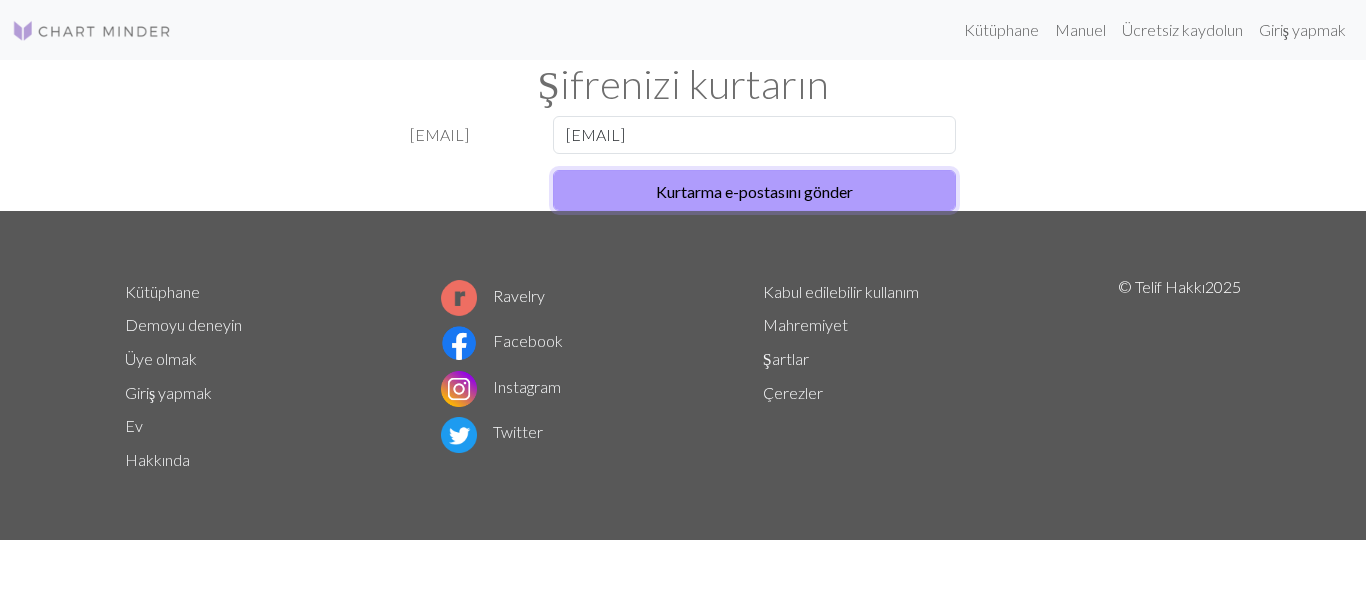 click on "Kurtarma e-postasını gönder" at bounding box center [754, 191] 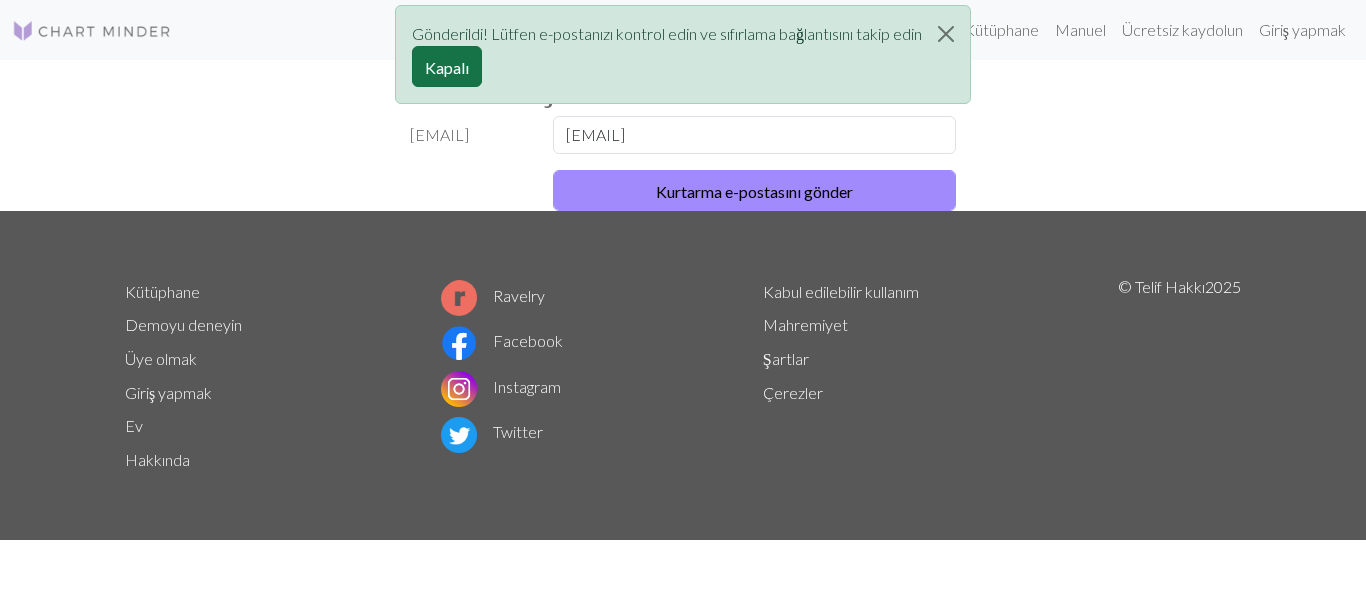 click on "Kapalı" at bounding box center (447, 66) 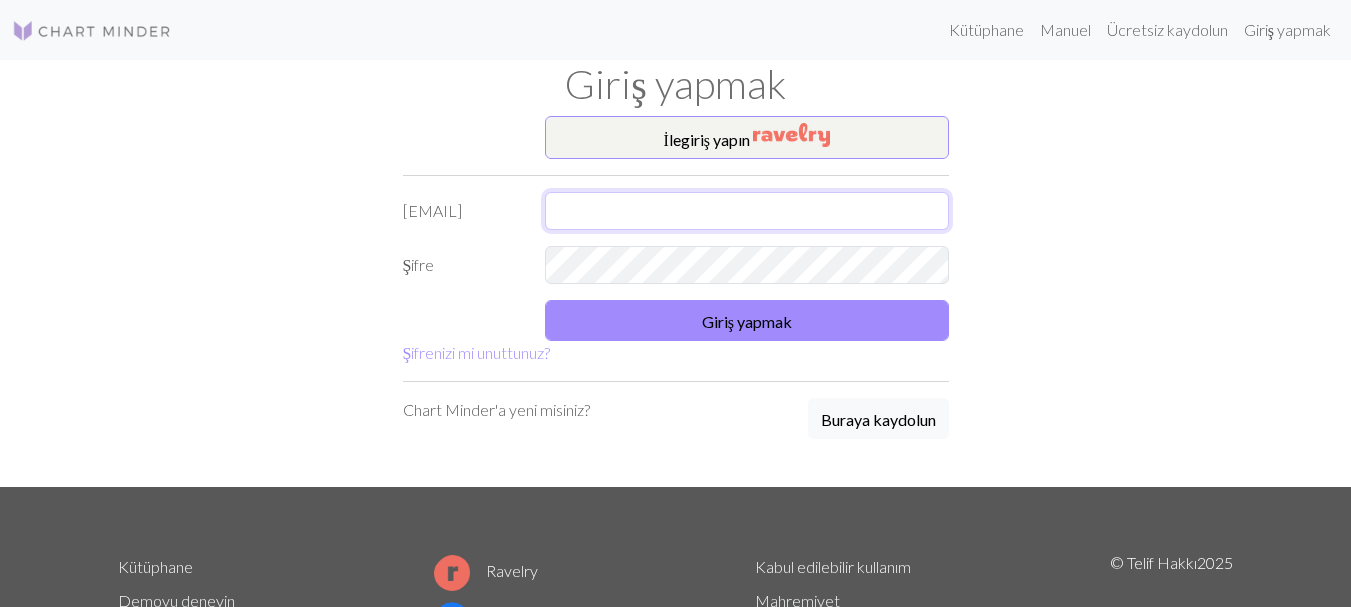 click at bounding box center [747, 211] 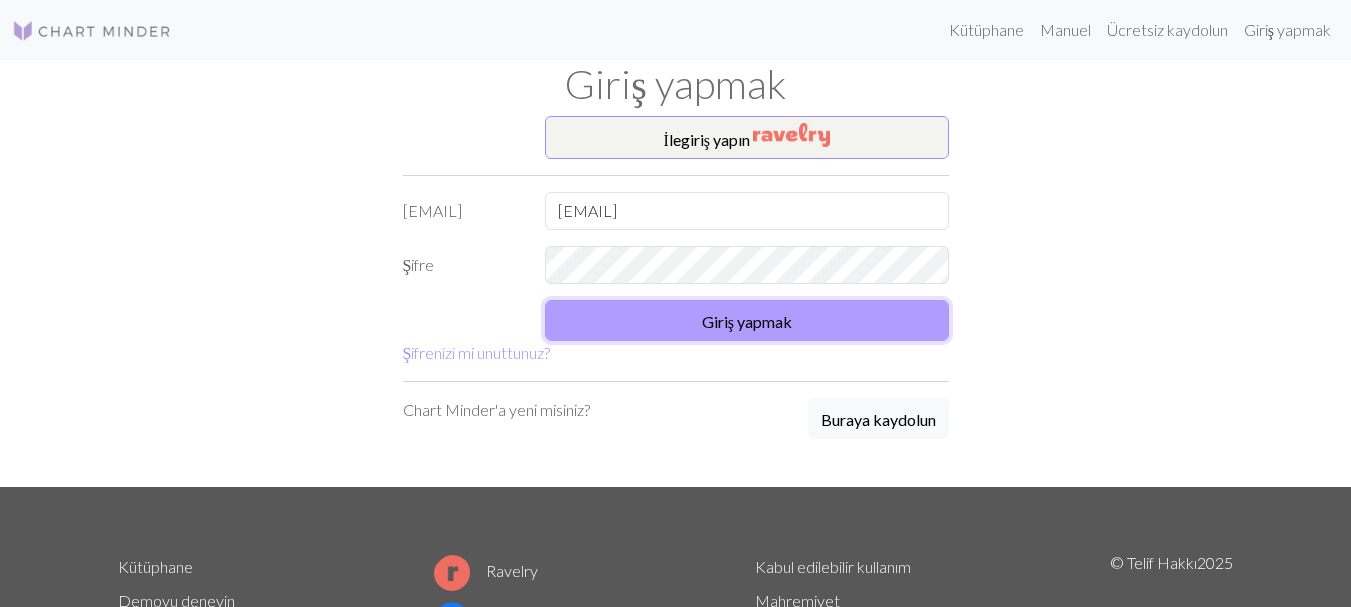 click on "Giriş yapmak" at bounding box center [747, 321] 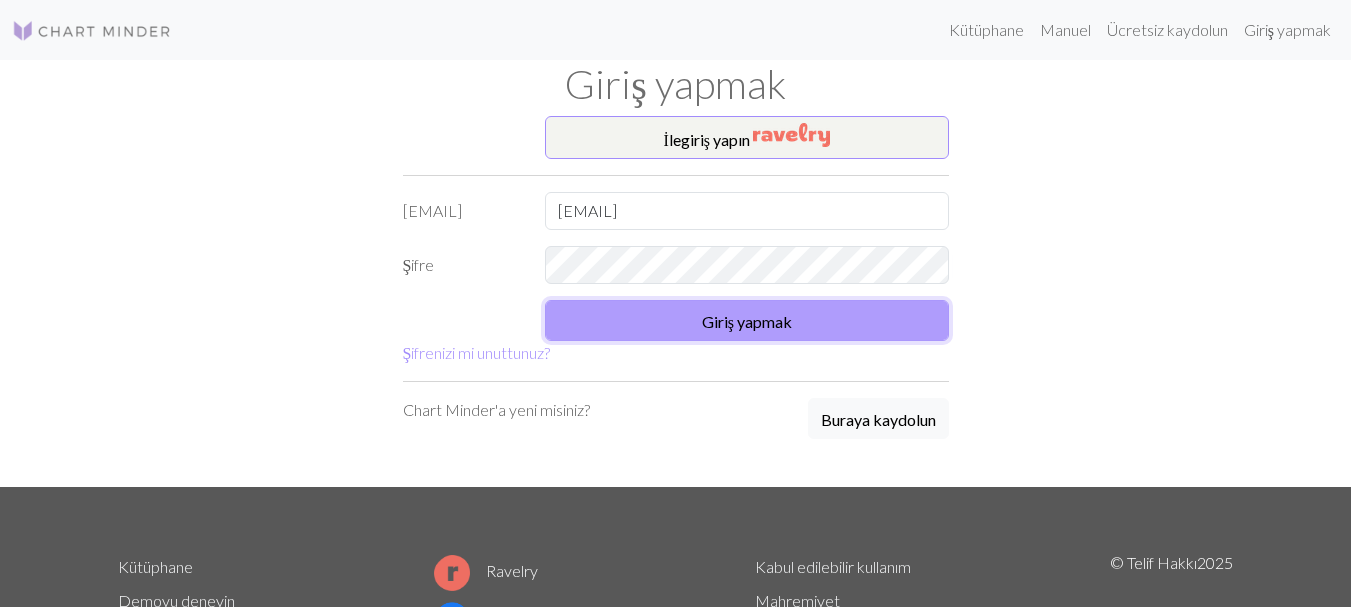 click on "Giriş yapmak" at bounding box center (747, 320) 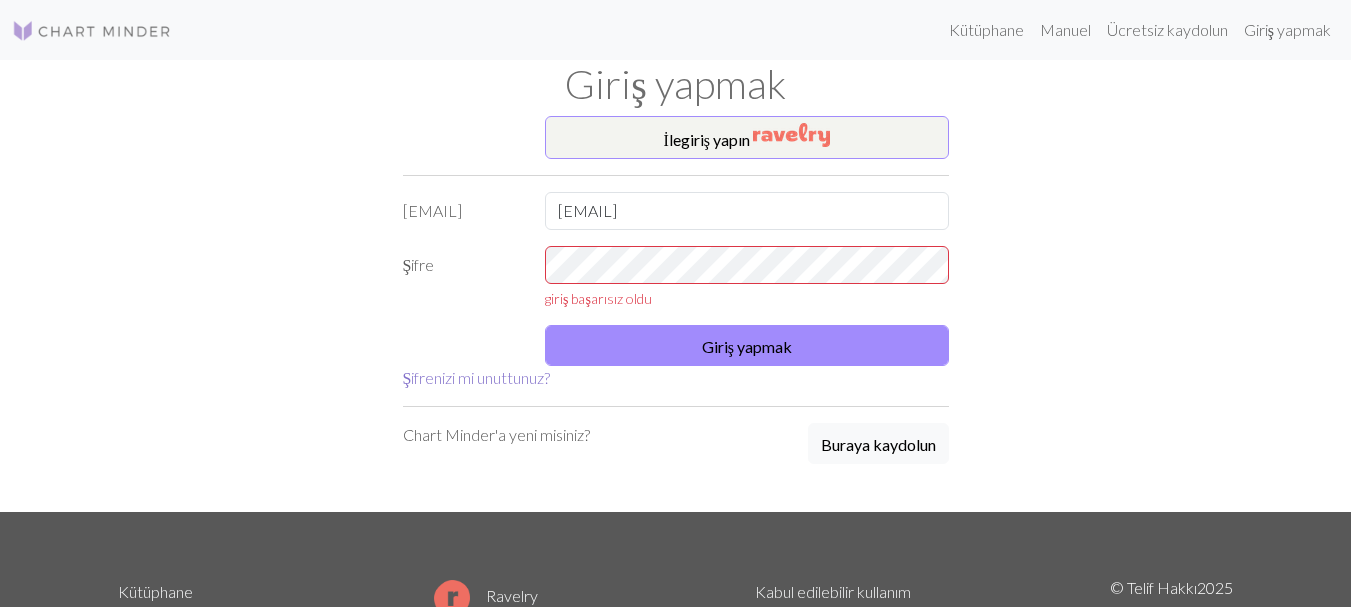 click on "Şifrenizi mi unuttunuz?" at bounding box center [477, 377] 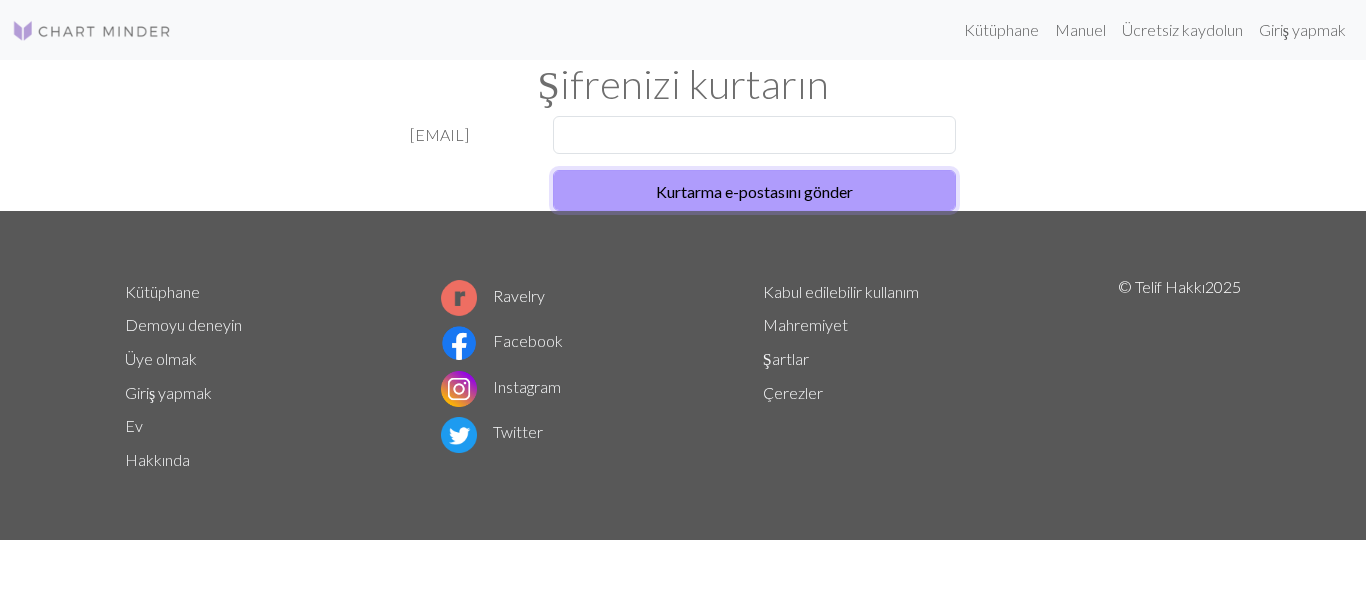 click on "Kurtarma e-postasını gönder" at bounding box center [755, 190] 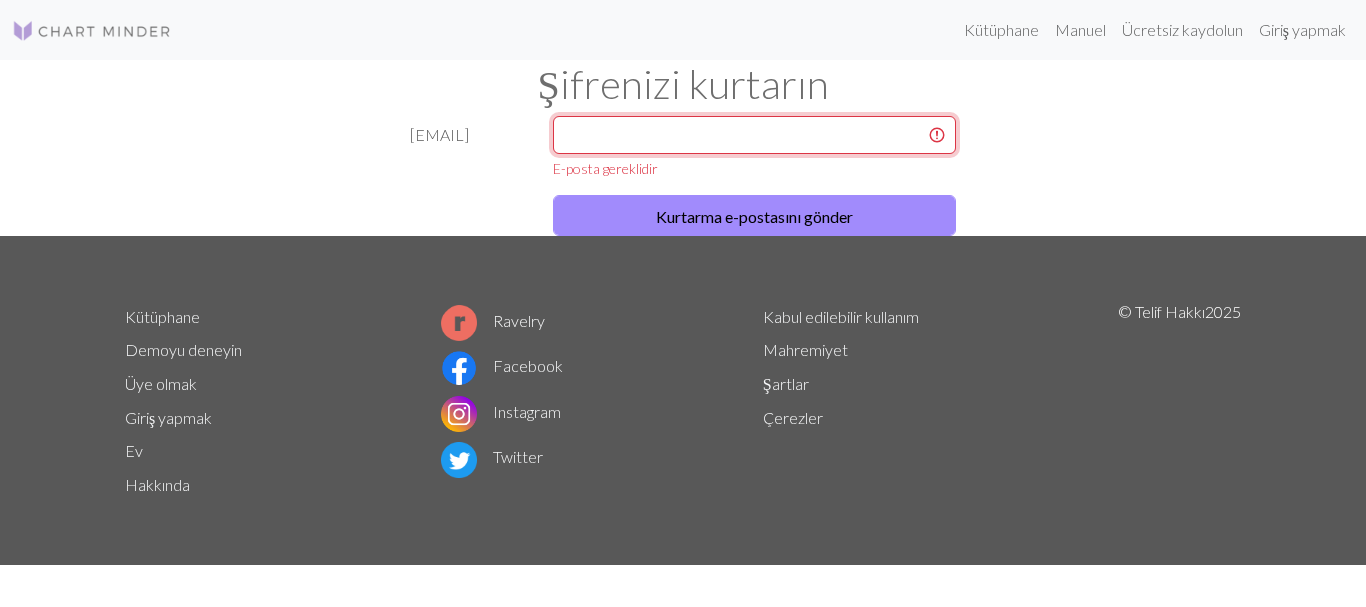 click at bounding box center (755, 135) 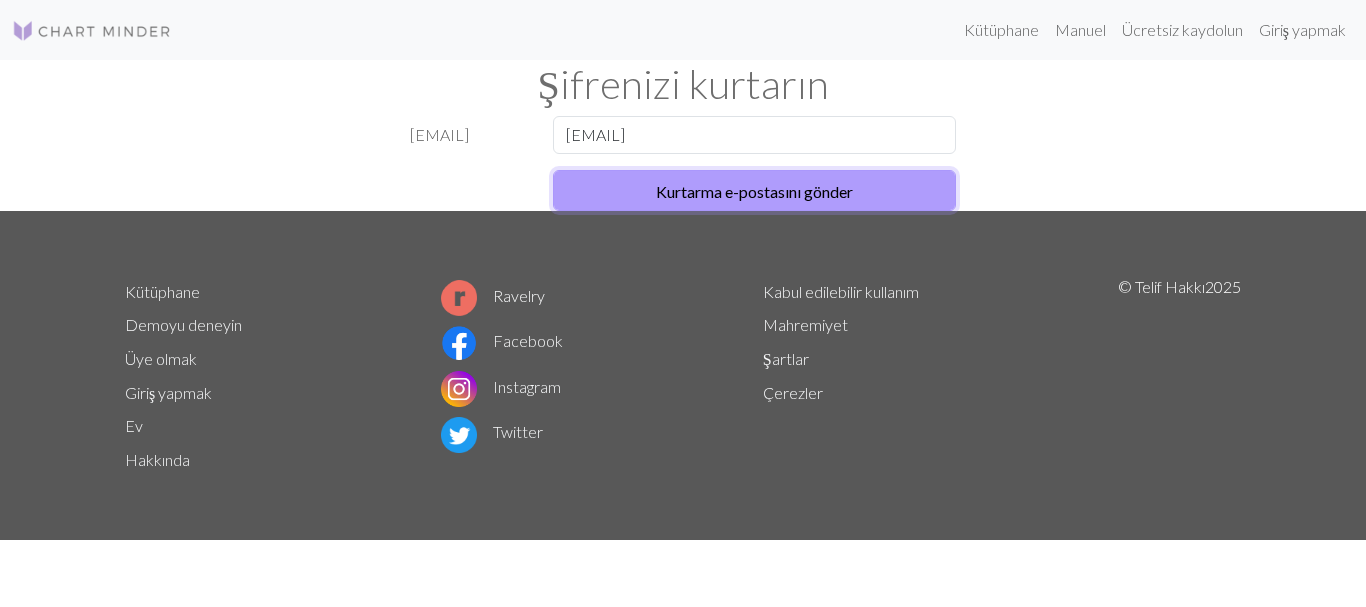 click on "Kurtarma e-postasını gönder" at bounding box center (754, 191) 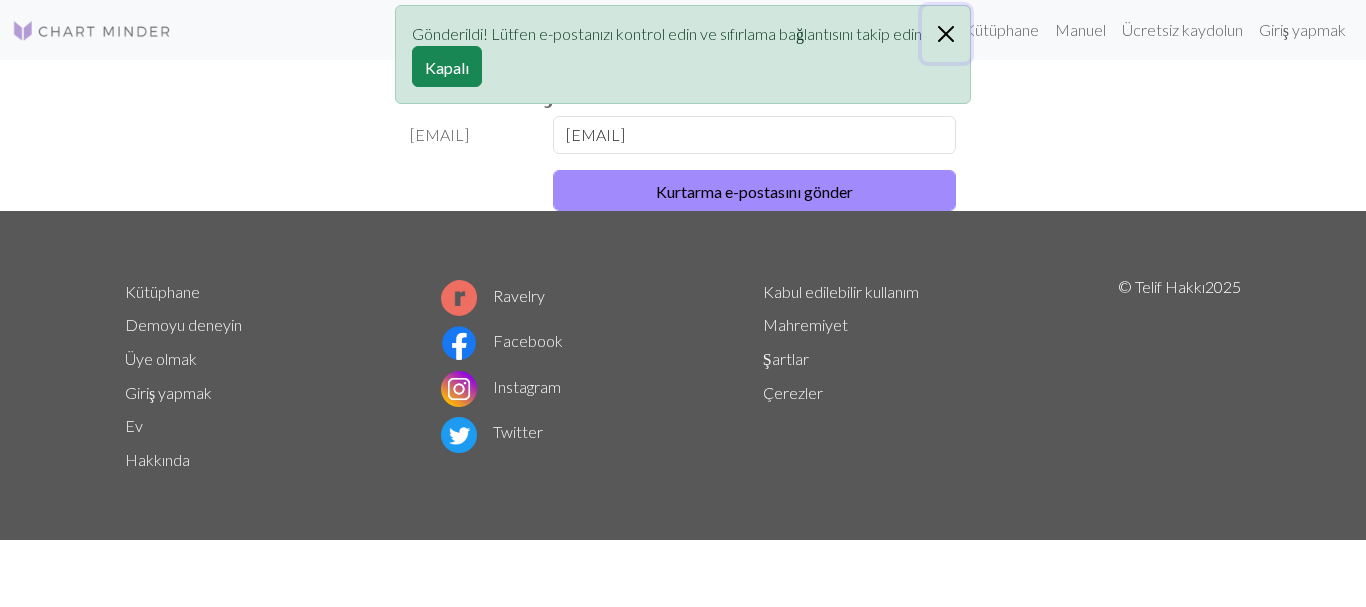 click at bounding box center (946, 34) 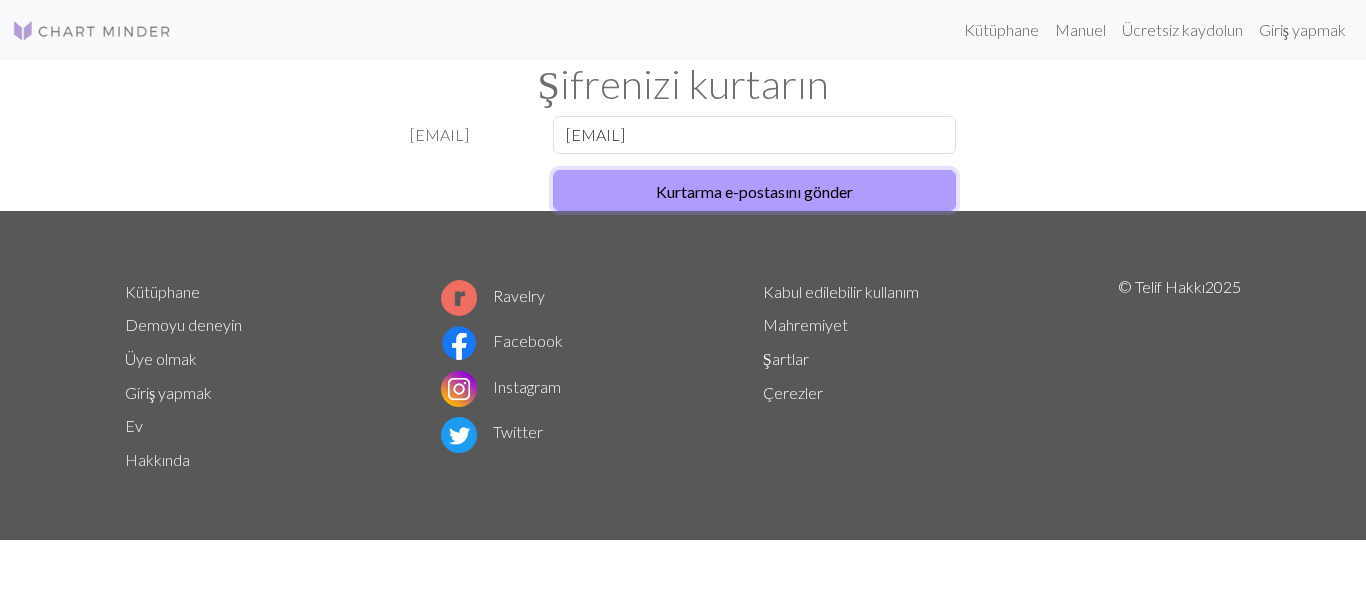 click on "Kurtarma e-postasını gönder" at bounding box center [754, 191] 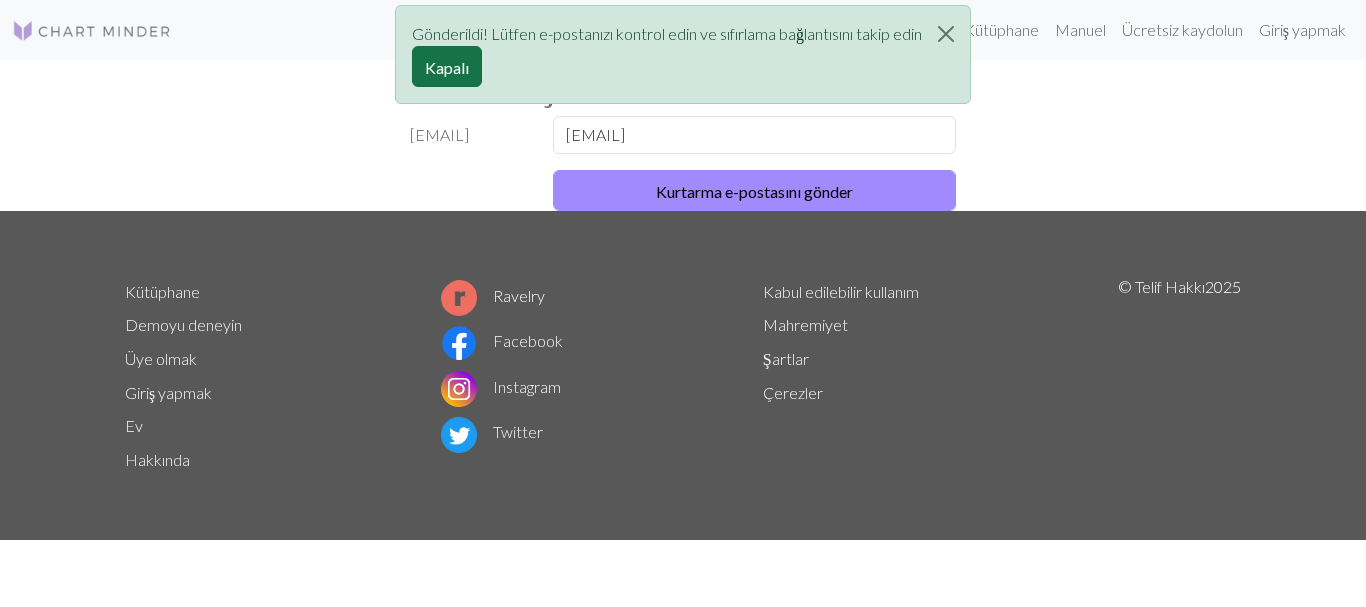 click on "Kapalı" at bounding box center (447, 67) 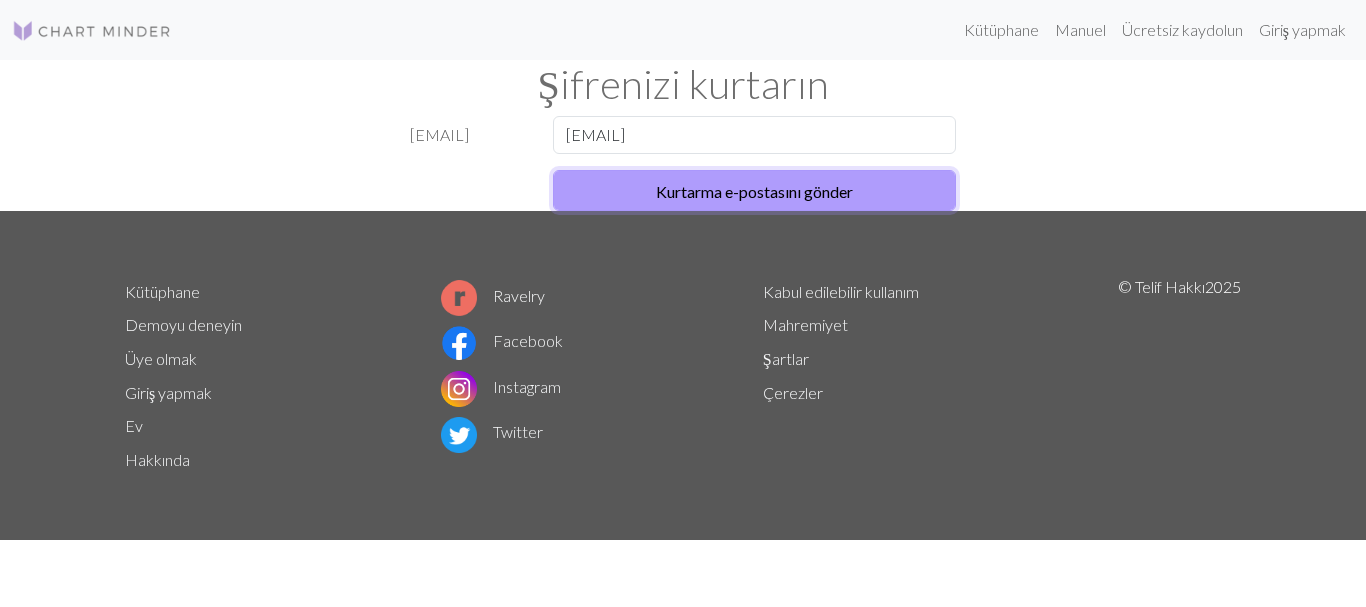 click on "Kurtarma e-postasını gönder" at bounding box center [754, 191] 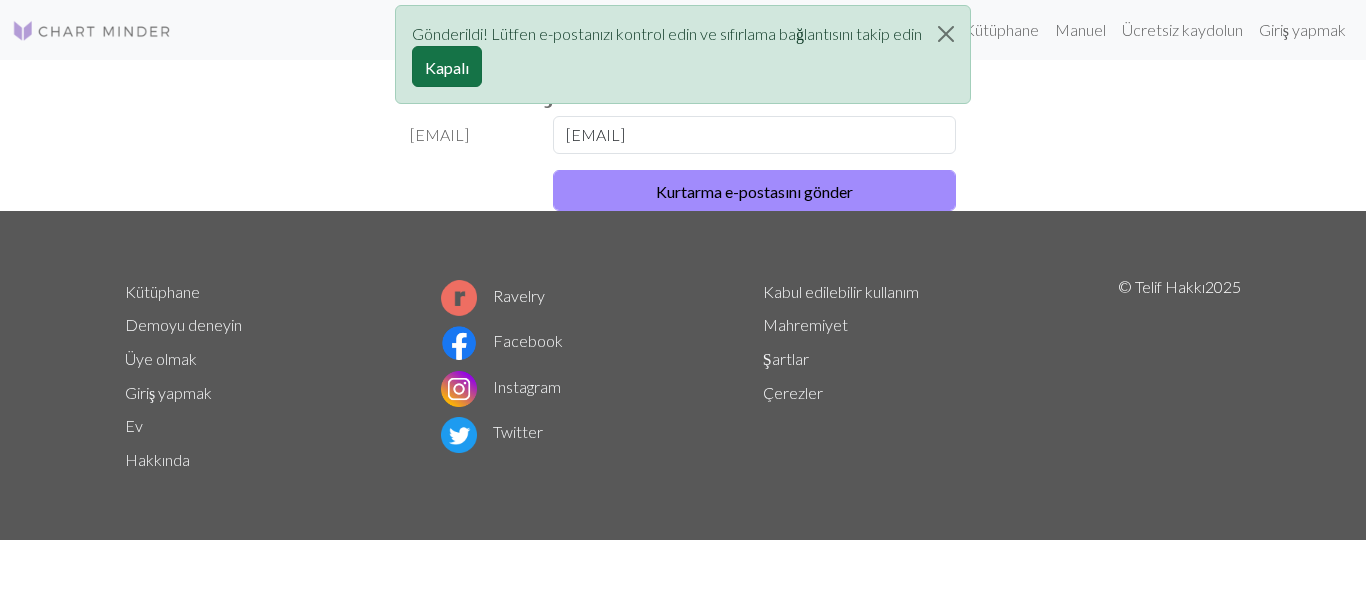 click on "Kapalı" at bounding box center (447, 67) 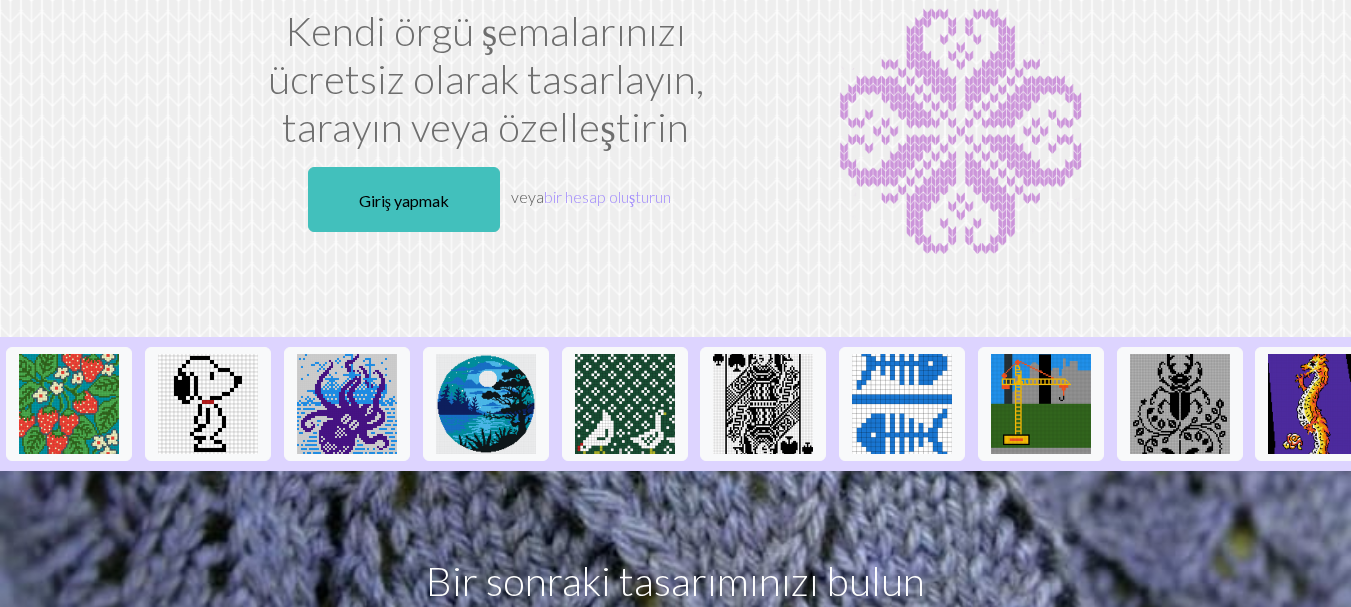 scroll, scrollTop: 200, scrollLeft: 0, axis: vertical 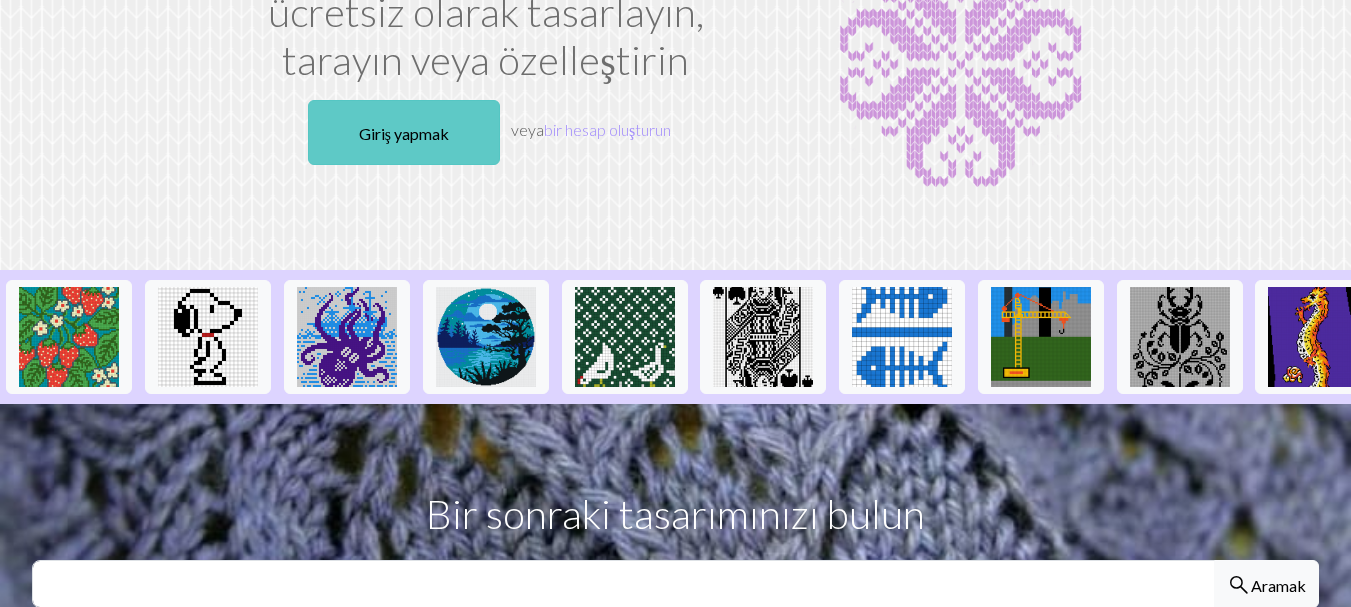 click on "Giriş yapmak" at bounding box center [404, 132] 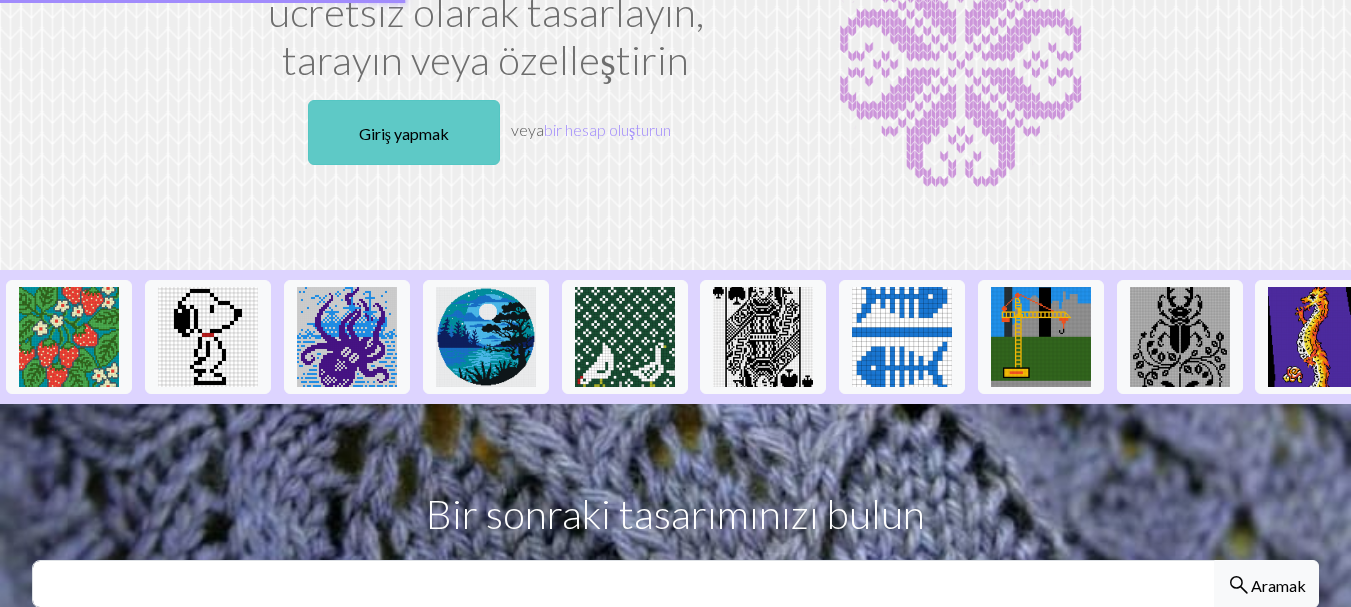 scroll, scrollTop: 0, scrollLeft: 0, axis: both 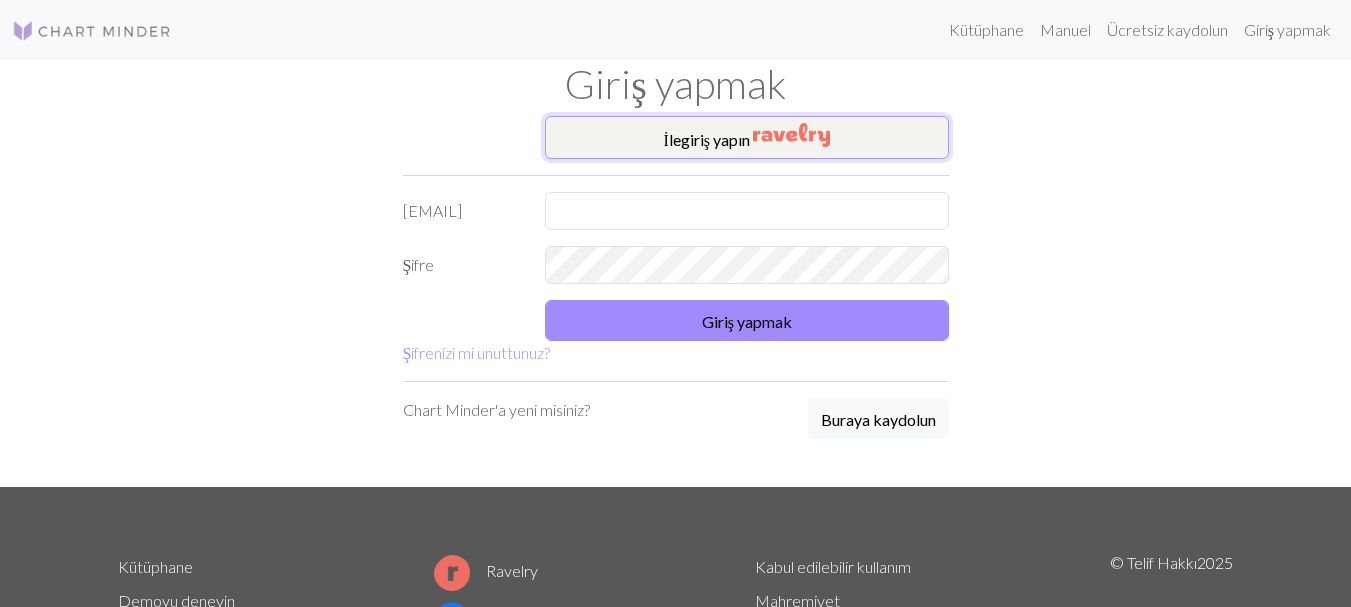 click on "giriş yapın" at bounding box center (715, 139) 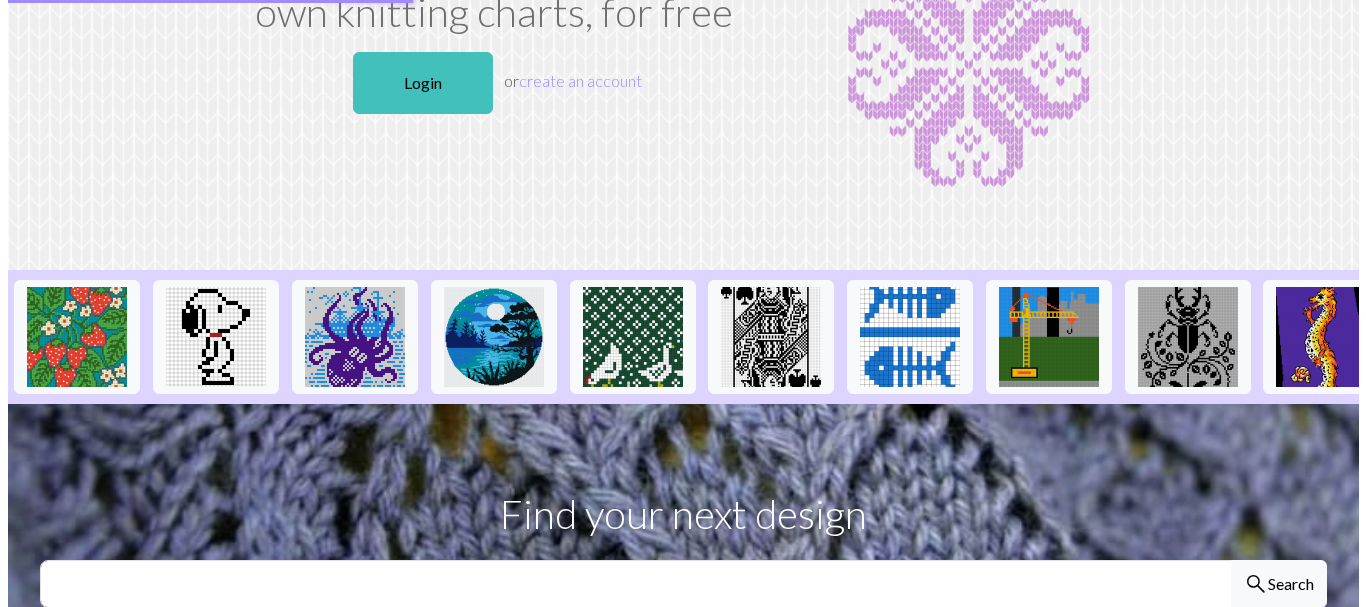 scroll, scrollTop: 0, scrollLeft: 0, axis: both 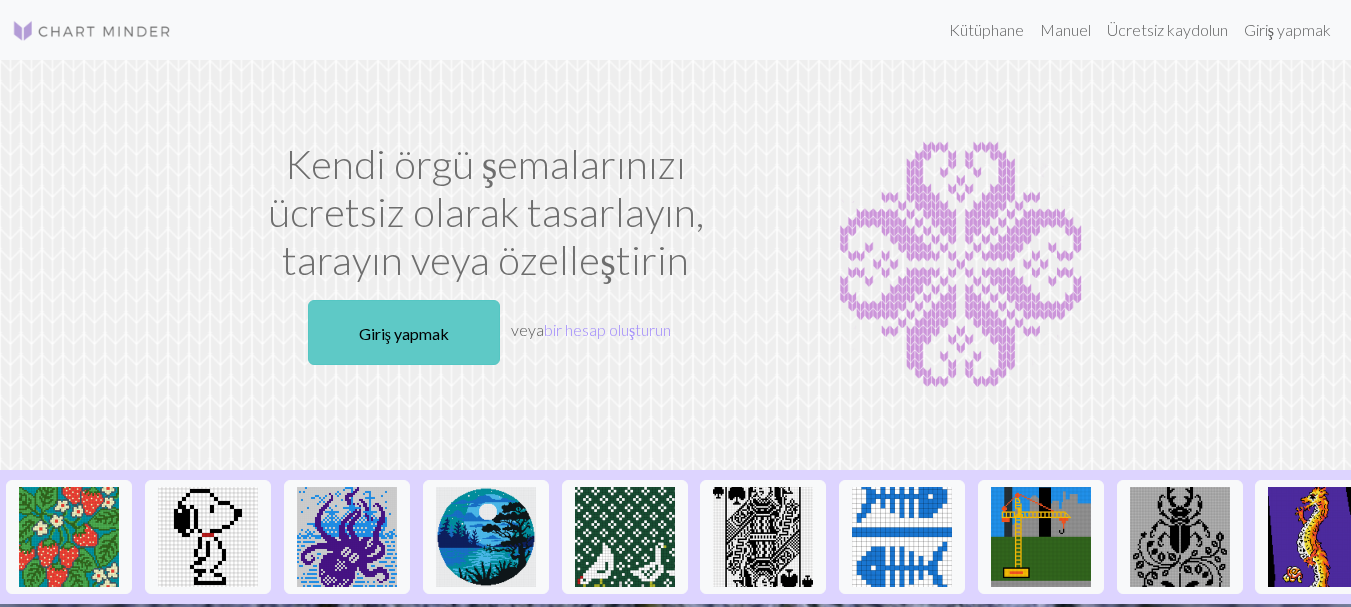 click on "Giriş yapmak" at bounding box center (404, 332) 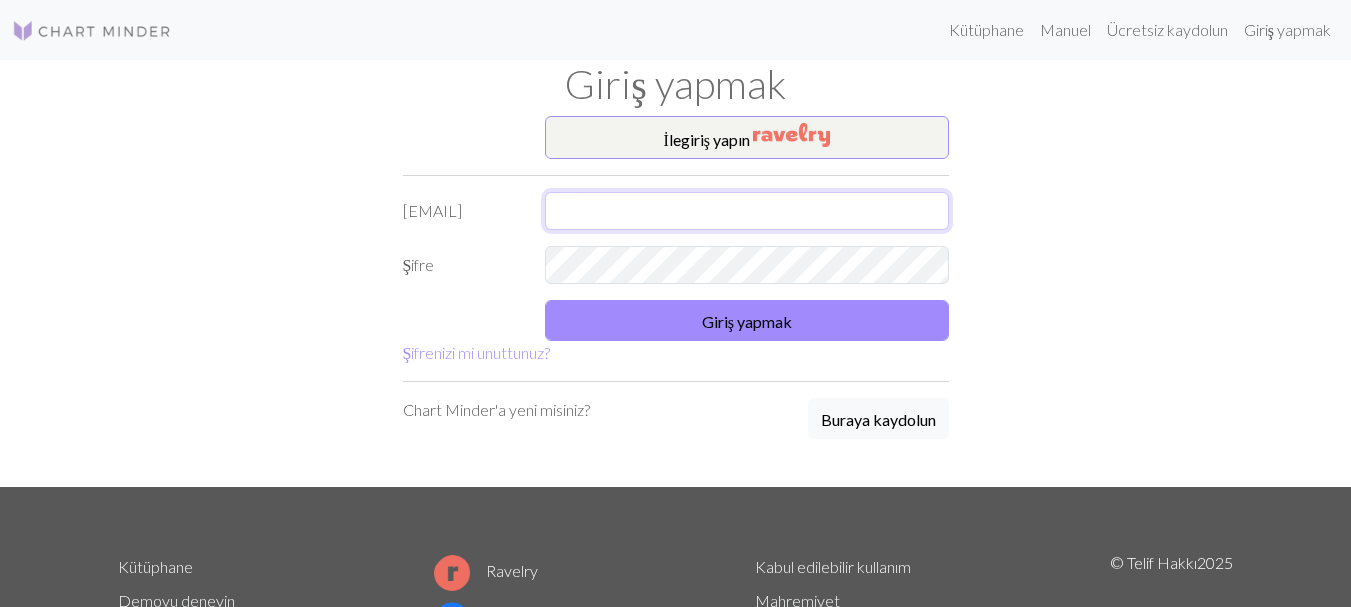 click at bounding box center (747, 211) 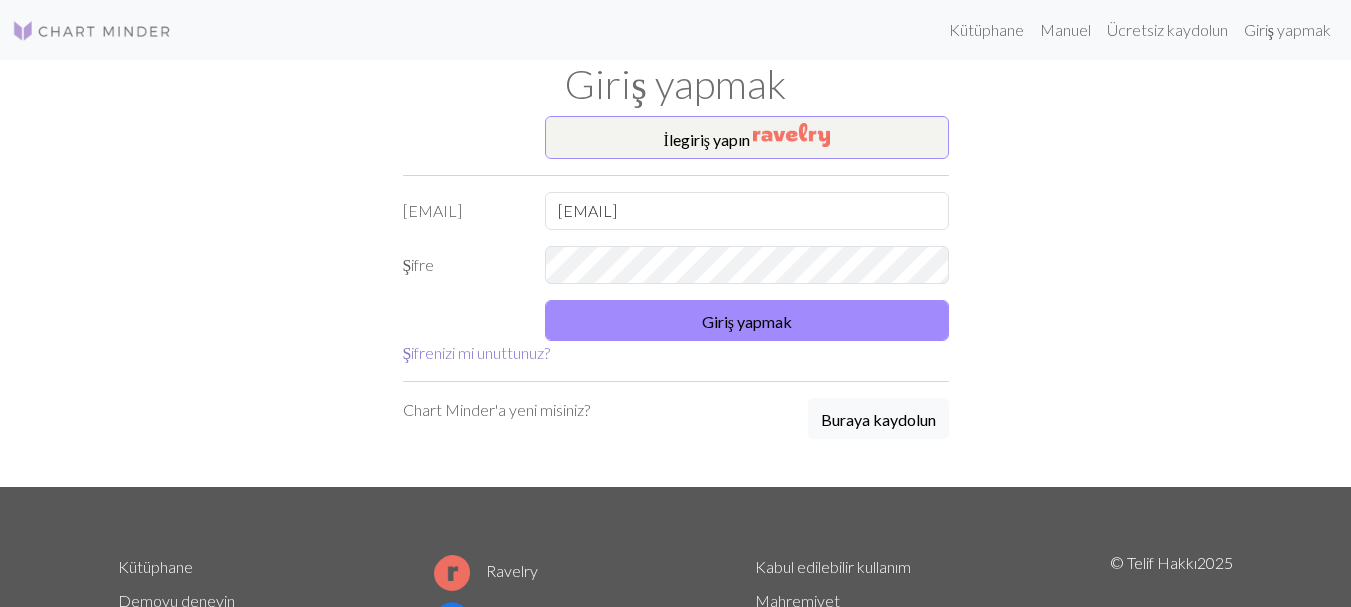 click on "Şifrenizi mi unuttunuz?" at bounding box center [477, 352] 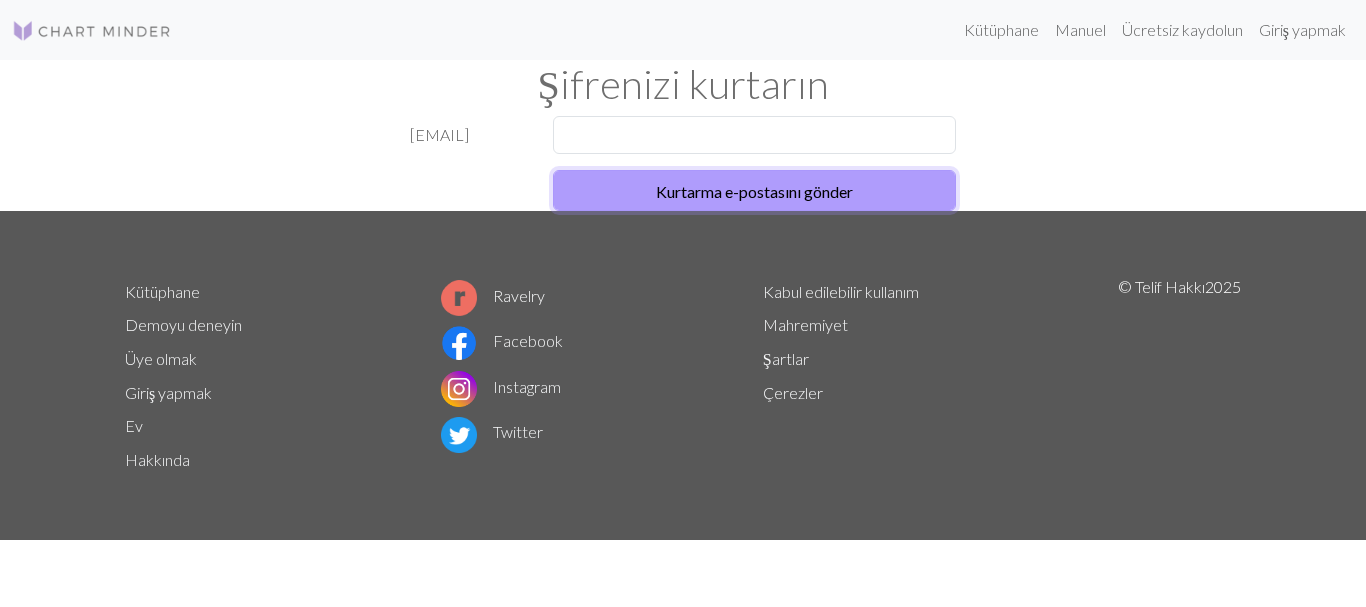 click on "Kurtarma e-postasını gönder" at bounding box center [754, 191] 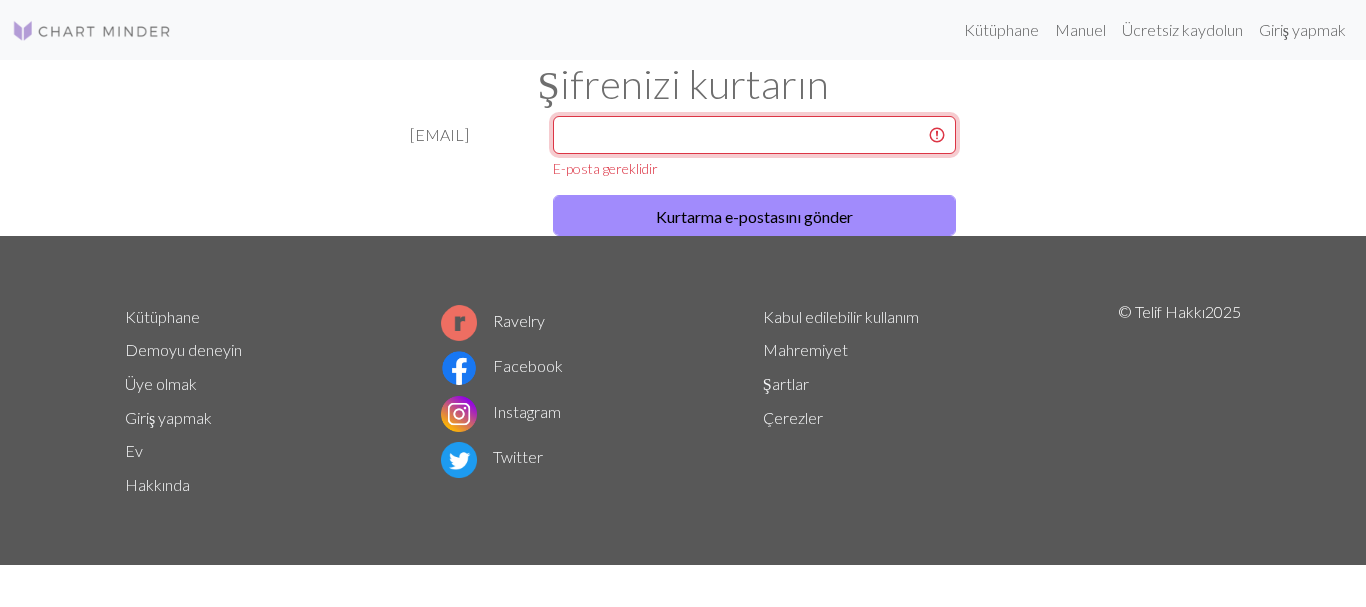 click at bounding box center (755, 135) 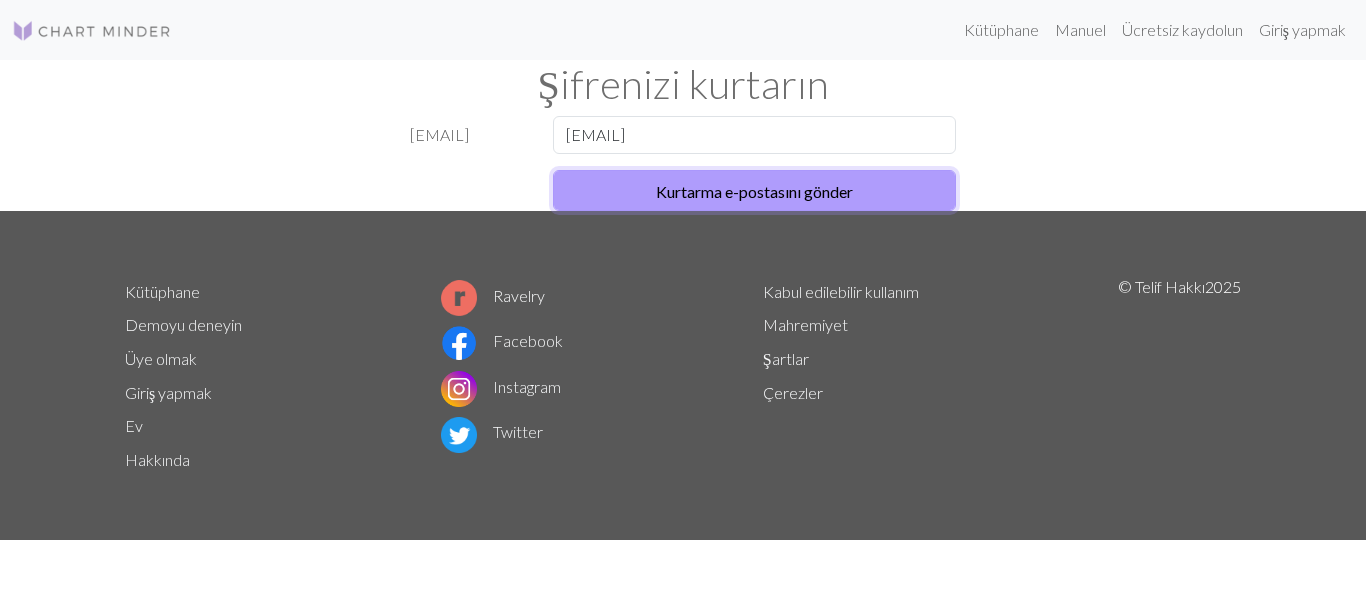 click on "Kurtarma e-postasını gönder" at bounding box center (754, 191) 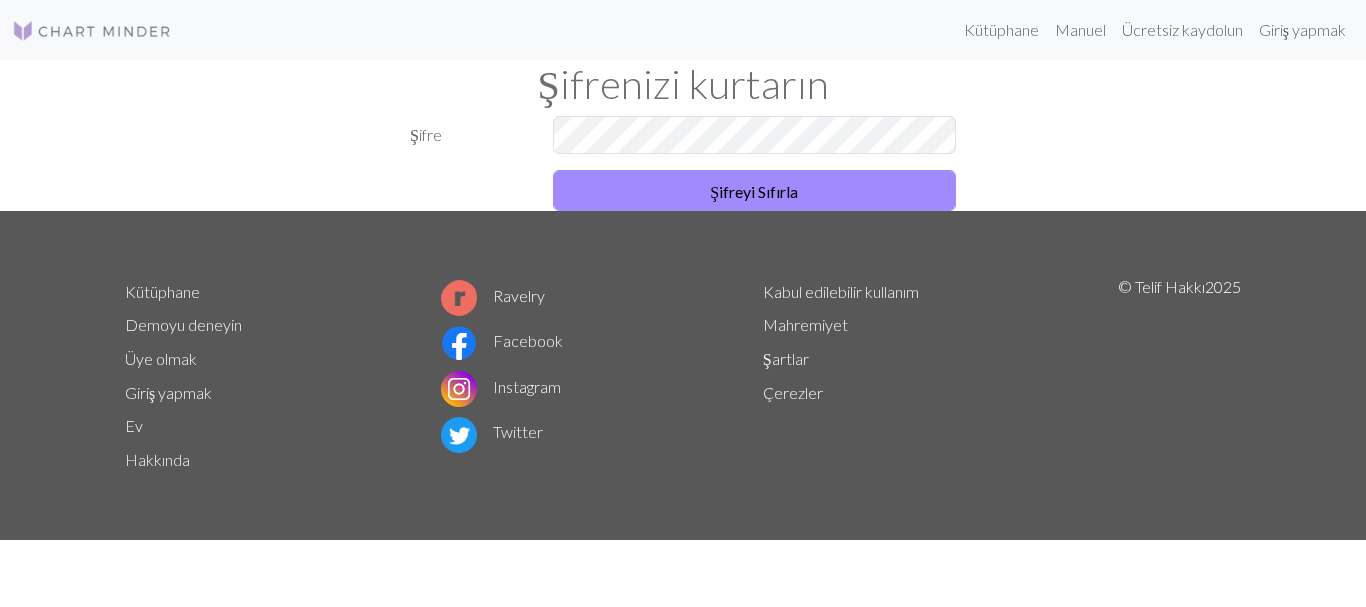 scroll, scrollTop: 0, scrollLeft: 0, axis: both 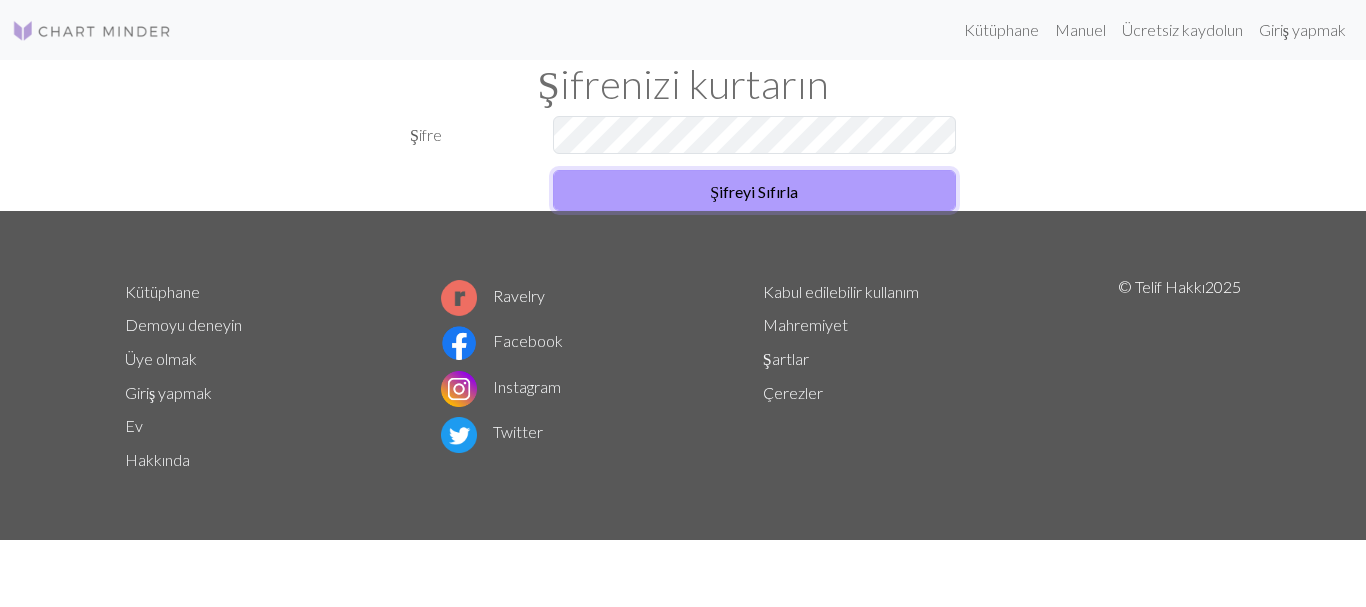 click on "Şifreyi Sıfırla" at bounding box center [755, 190] 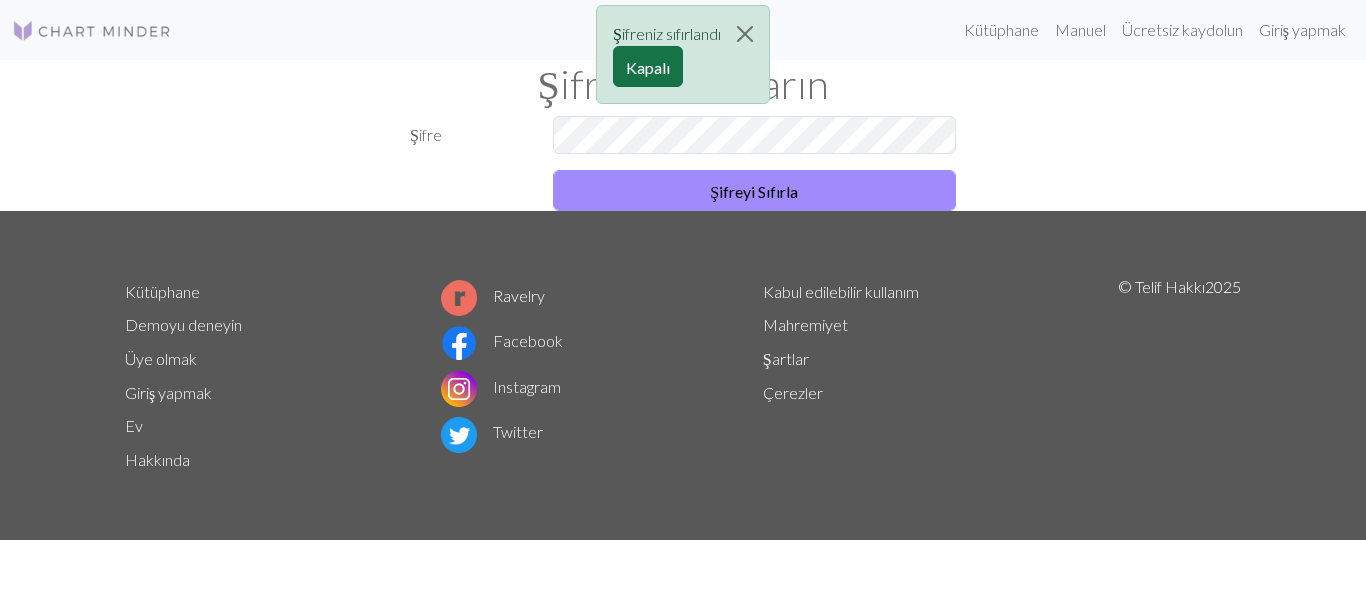 click on "Kapalı" at bounding box center [648, 67] 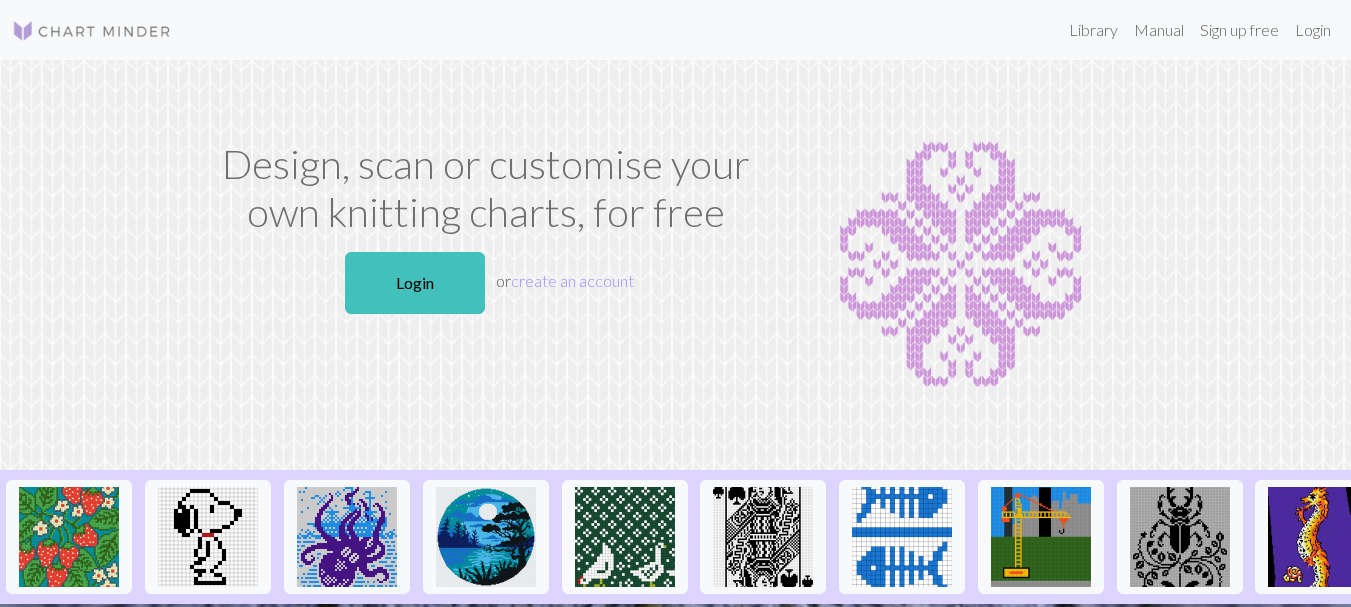 scroll, scrollTop: 0, scrollLeft: 0, axis: both 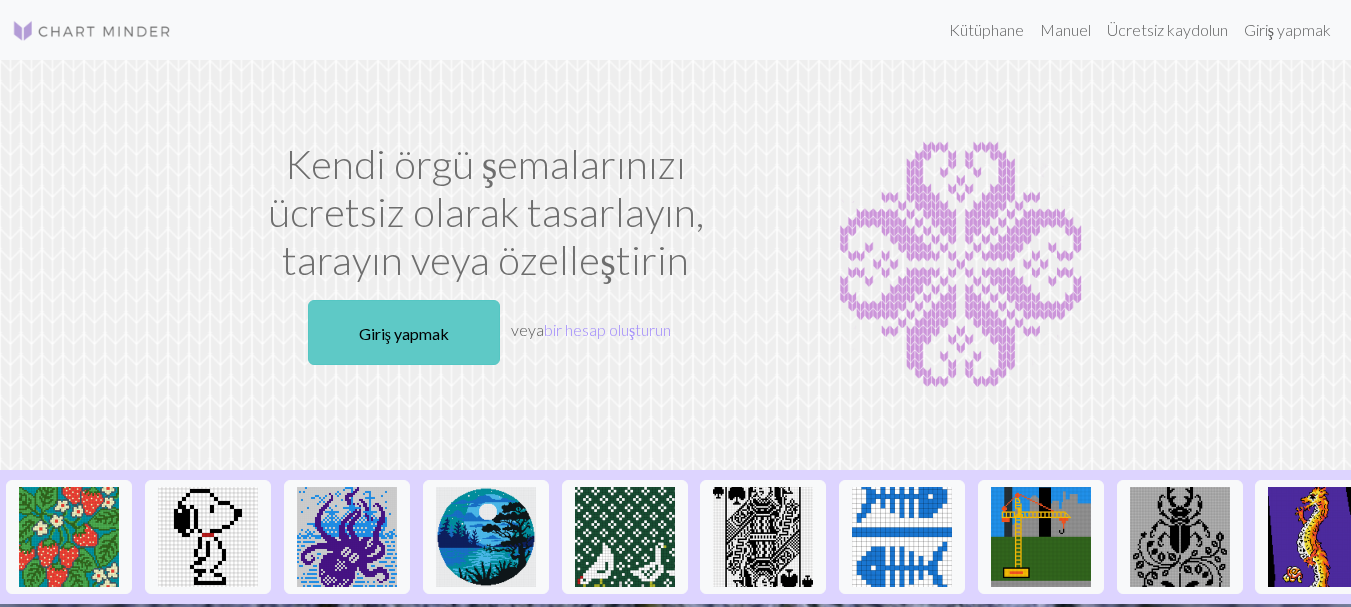 click on "Giriş yapmak" at bounding box center (404, 333) 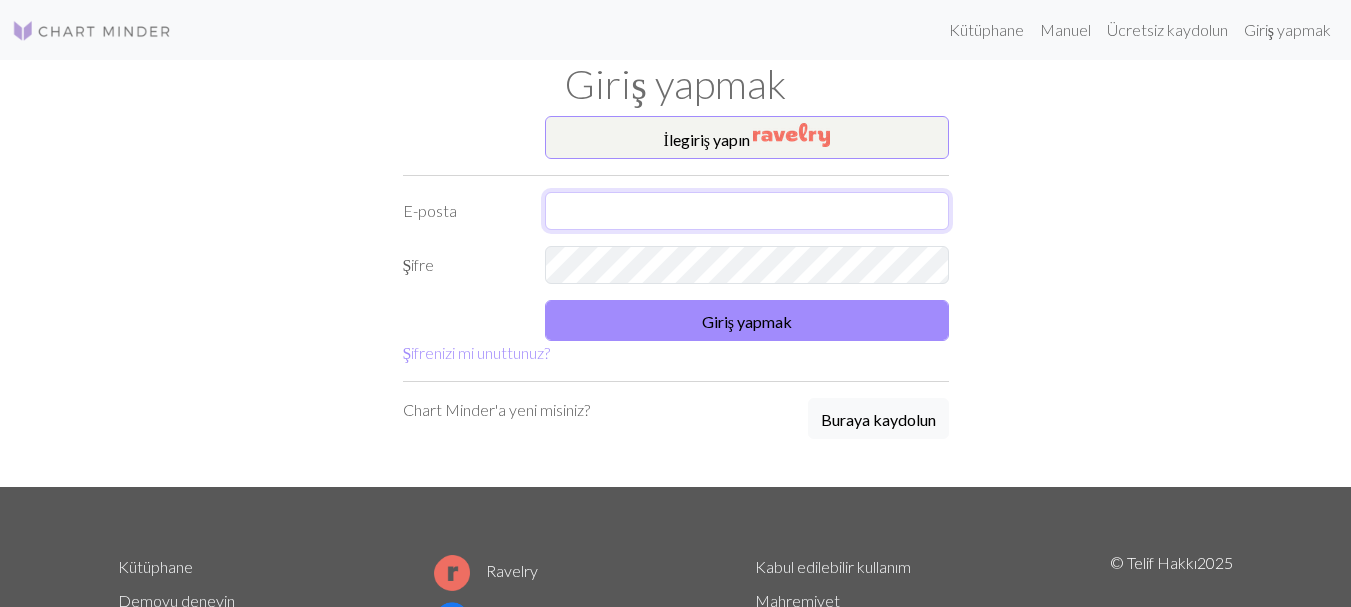 click at bounding box center [747, 211] 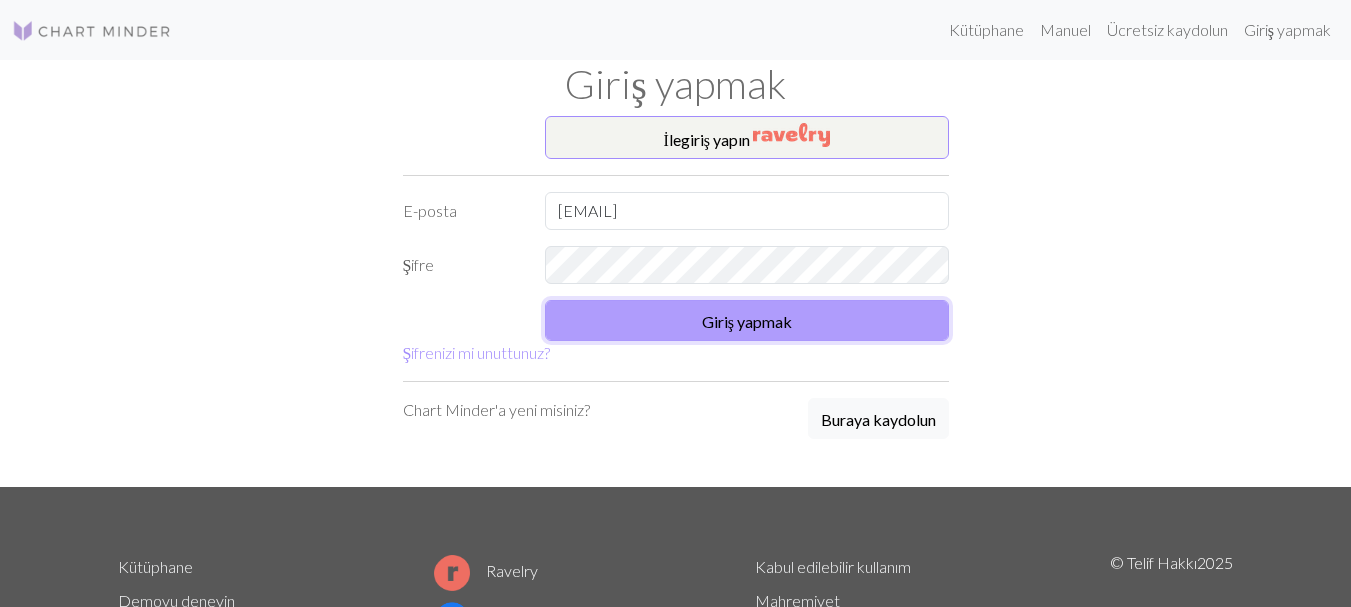 click on "Giriş yapmak" at bounding box center (747, 321) 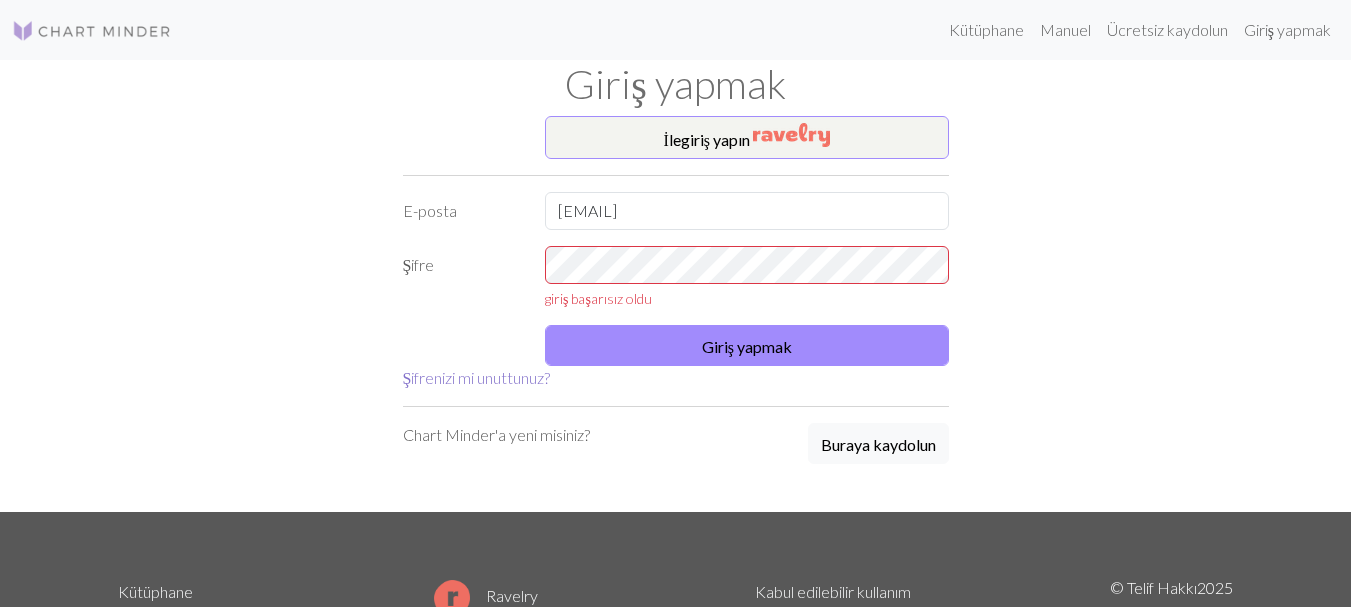 click on "Şifrenizi mi unuttunuz?" at bounding box center [477, 377] 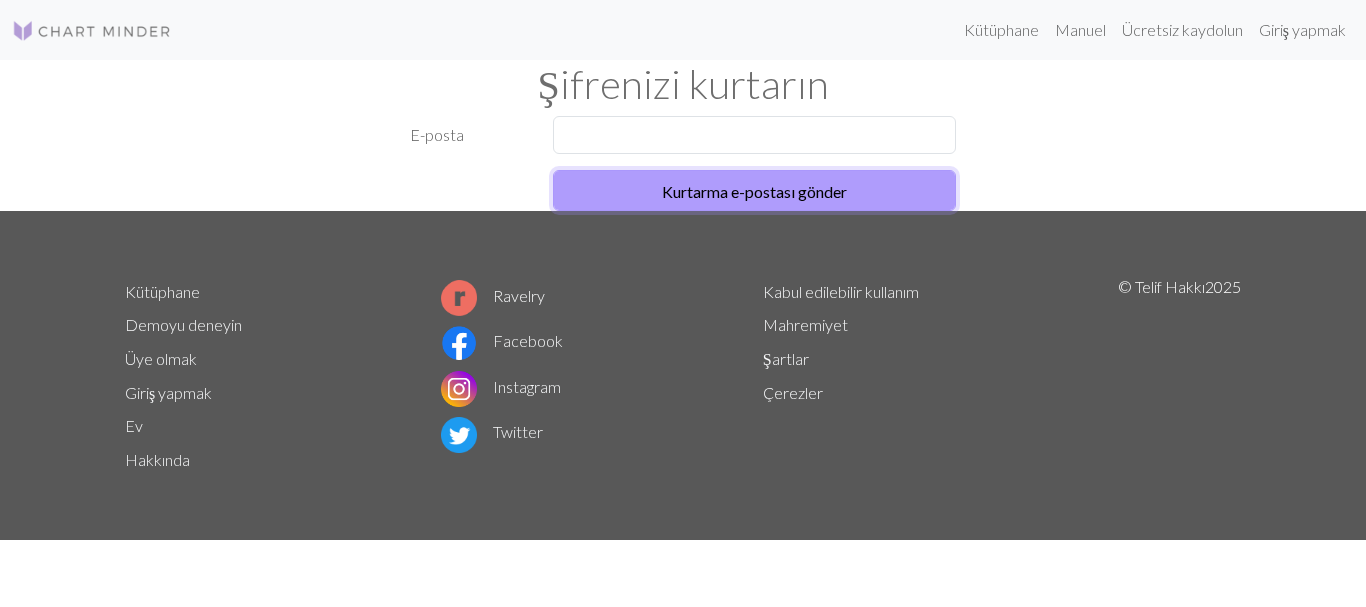click on "Kurtarma e-postasını gönder" at bounding box center (755, 190) 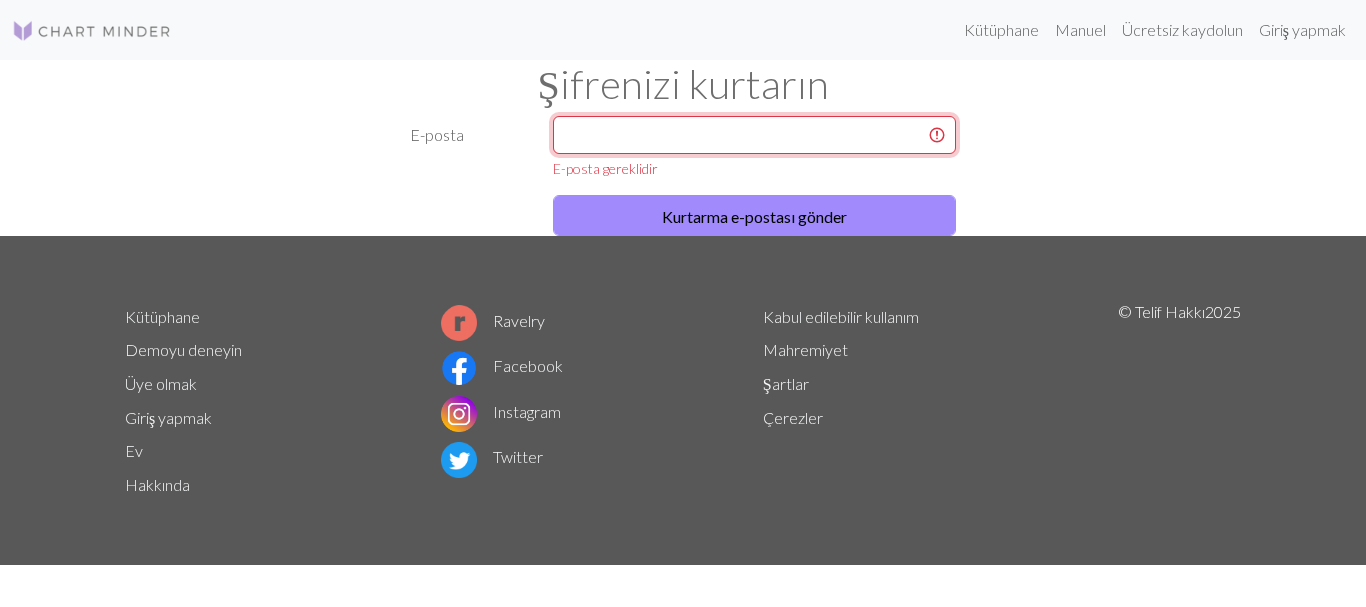 click at bounding box center [755, 135] 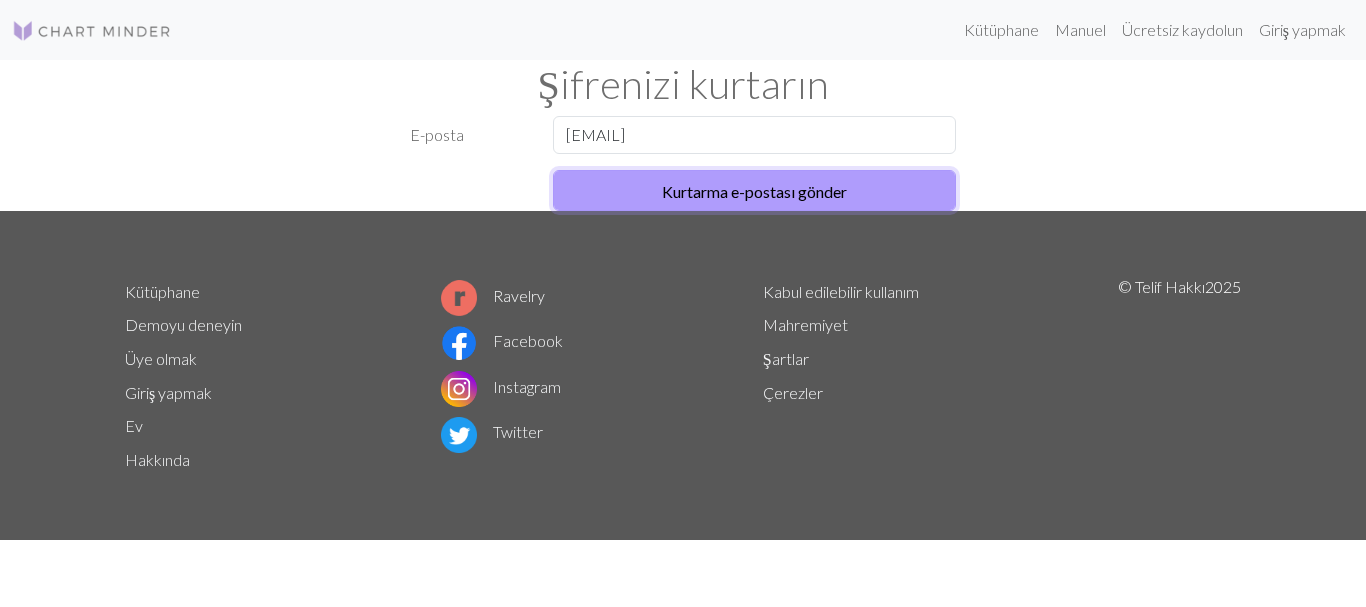 click on "Kurtarma e-postasını gönder" at bounding box center [754, 191] 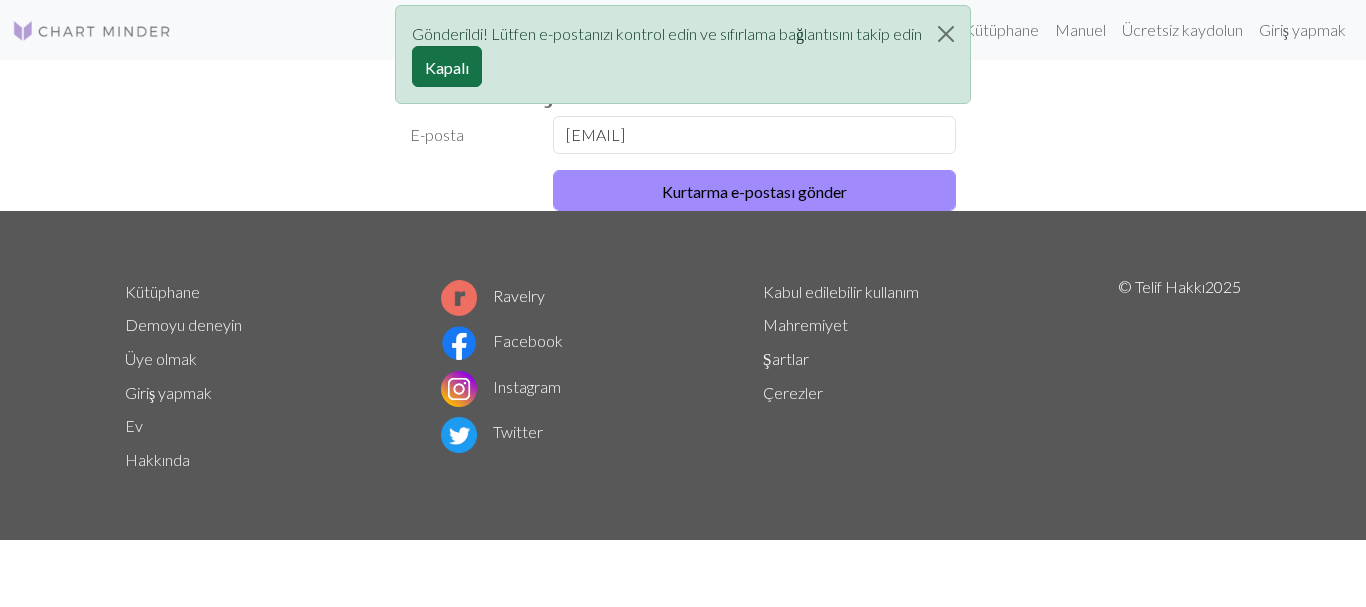 click on "Kapalı" at bounding box center (447, 66) 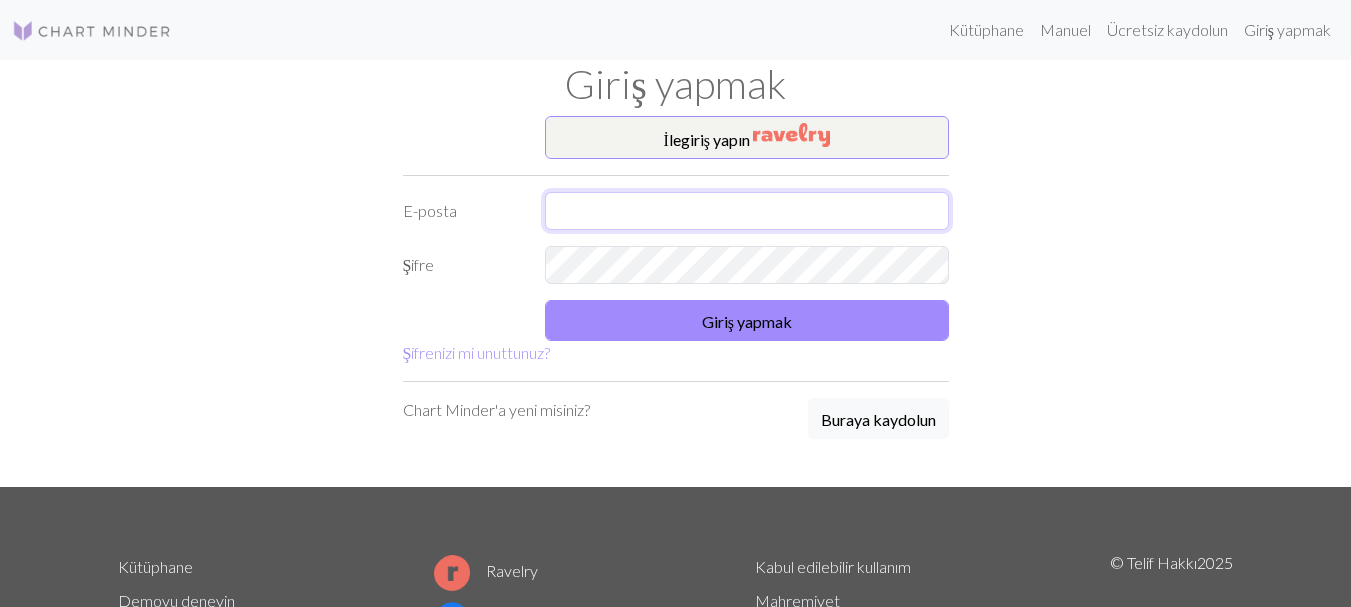 click at bounding box center [747, 211] 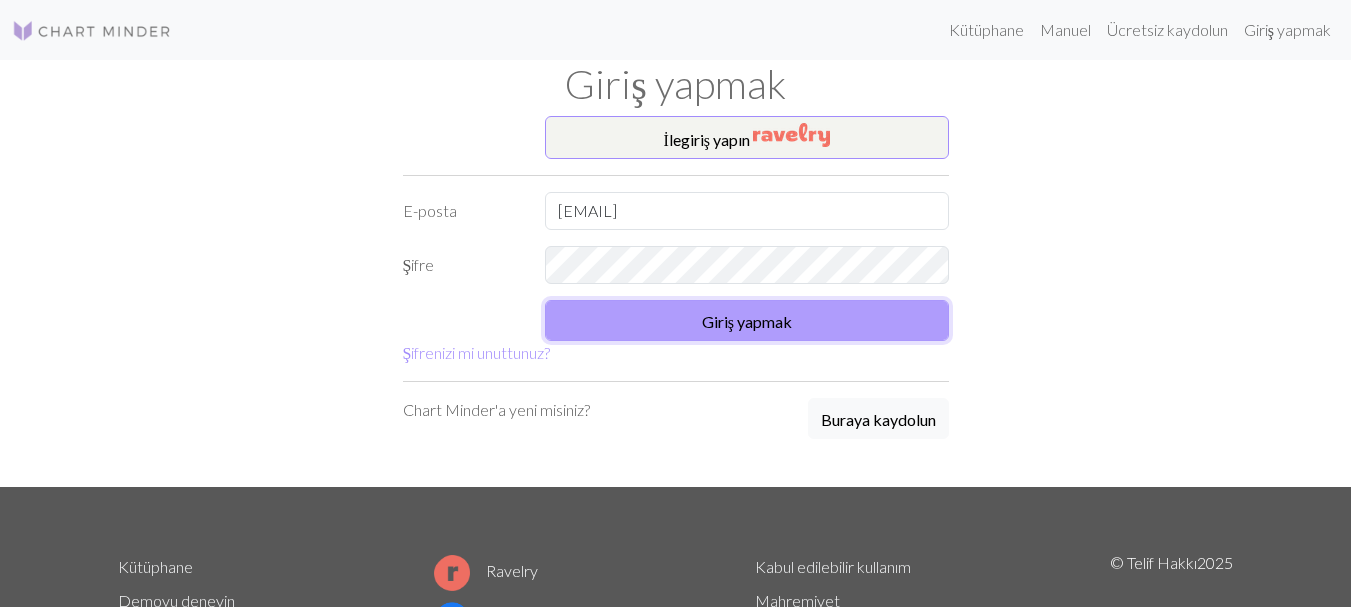 click on "Giriş yapmak" at bounding box center [747, 321] 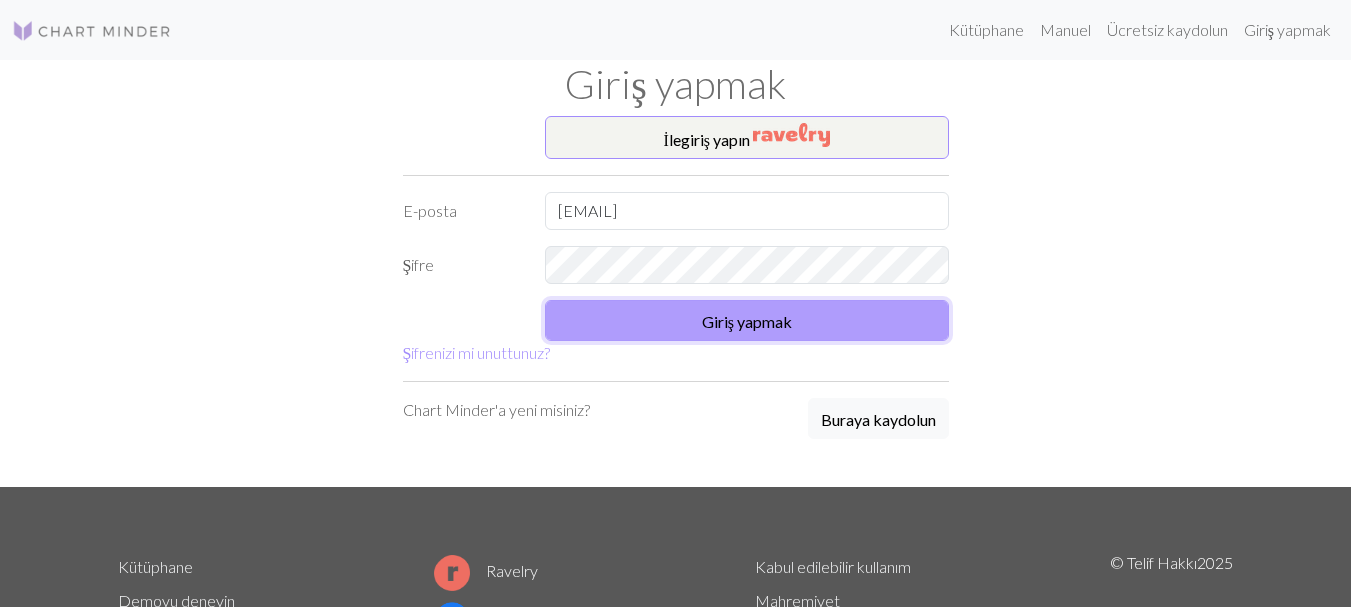 click on "Giriş yapmak" at bounding box center [747, 320] 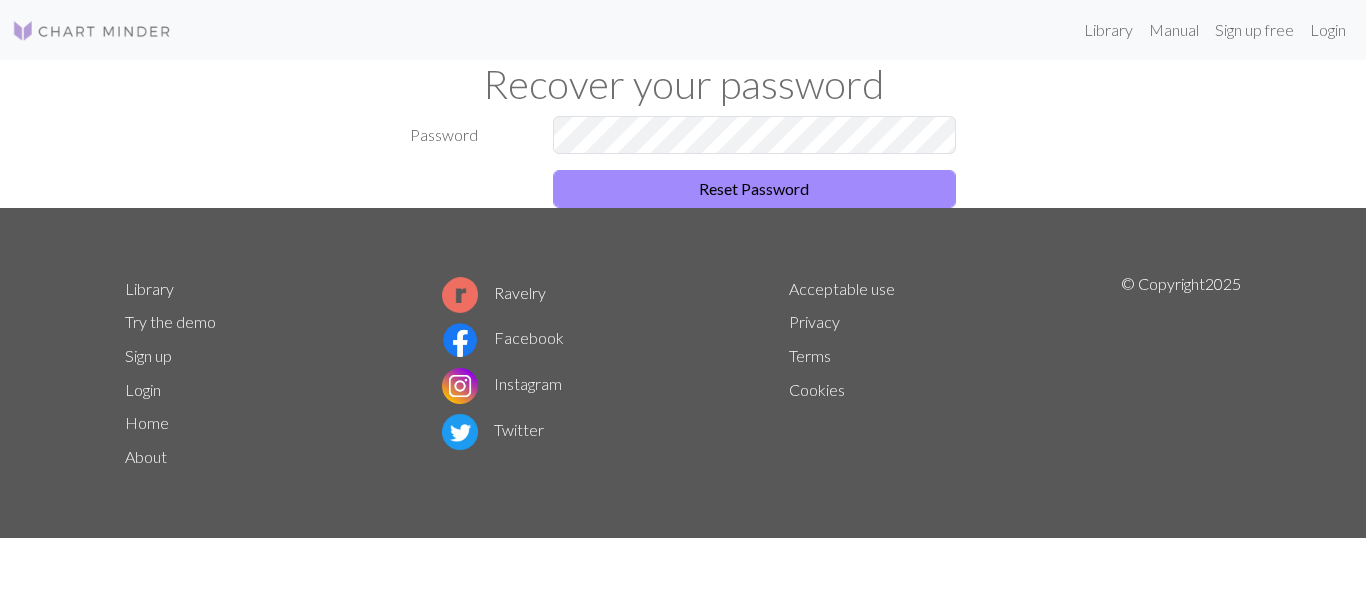 scroll, scrollTop: 0, scrollLeft: 0, axis: both 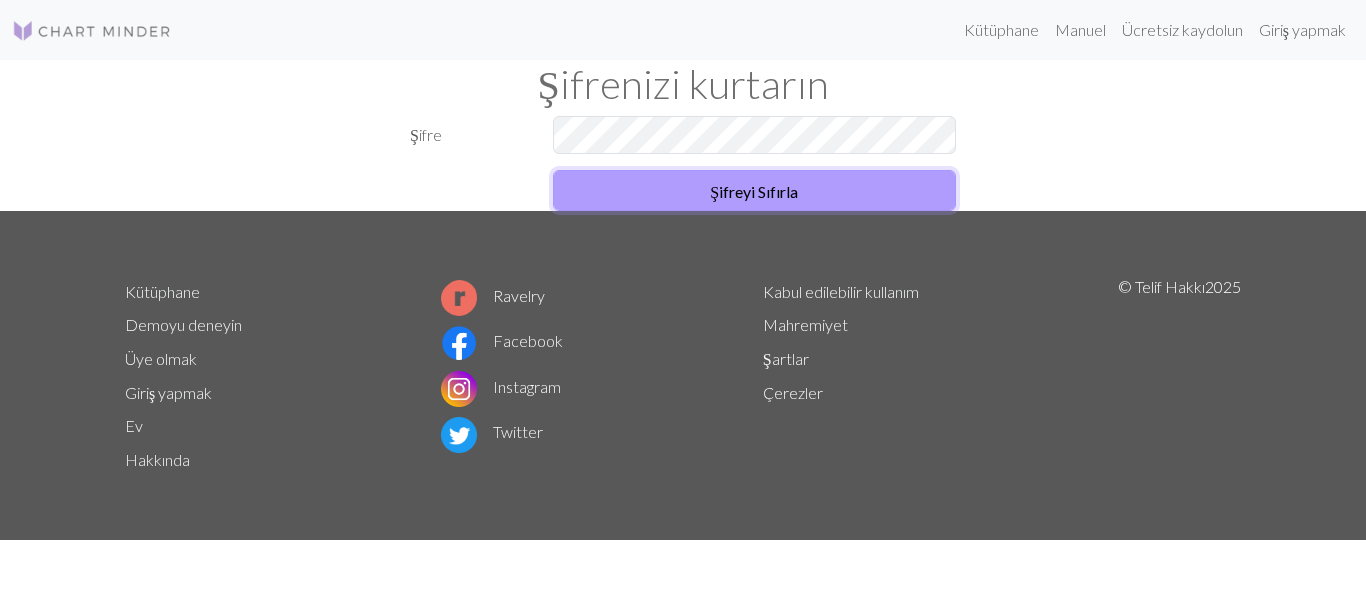 click on "Şifreyi Sıfırla" at bounding box center [755, 190] 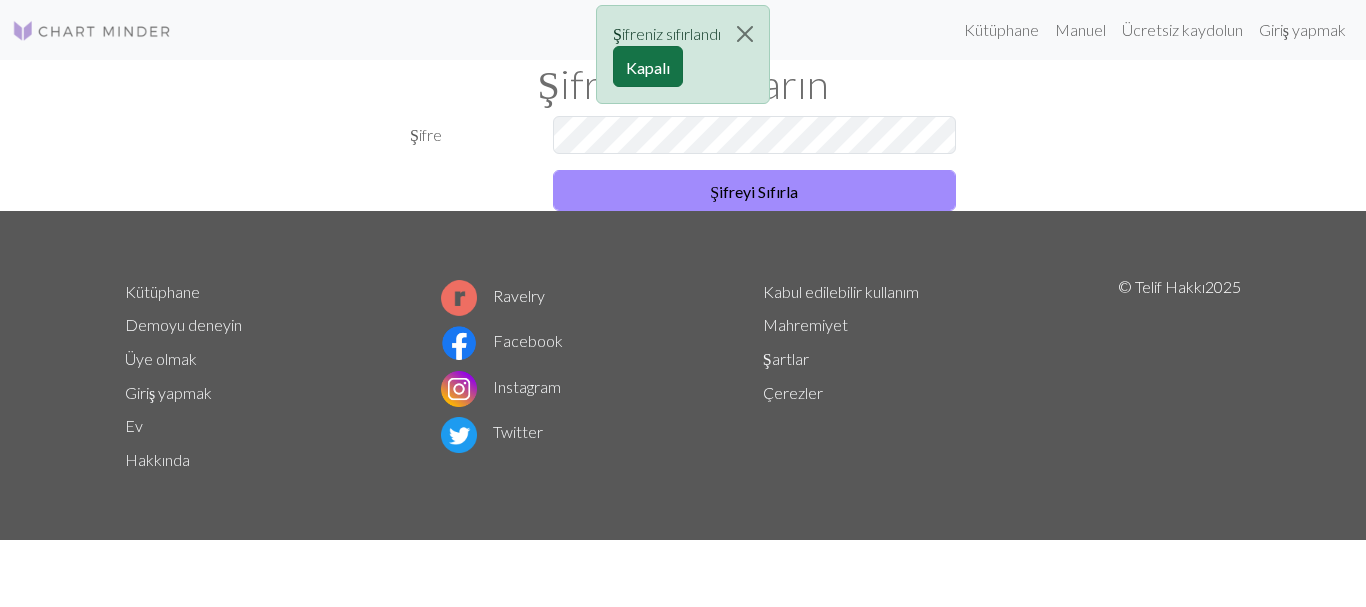 click on "Kapalı" at bounding box center (648, 67) 